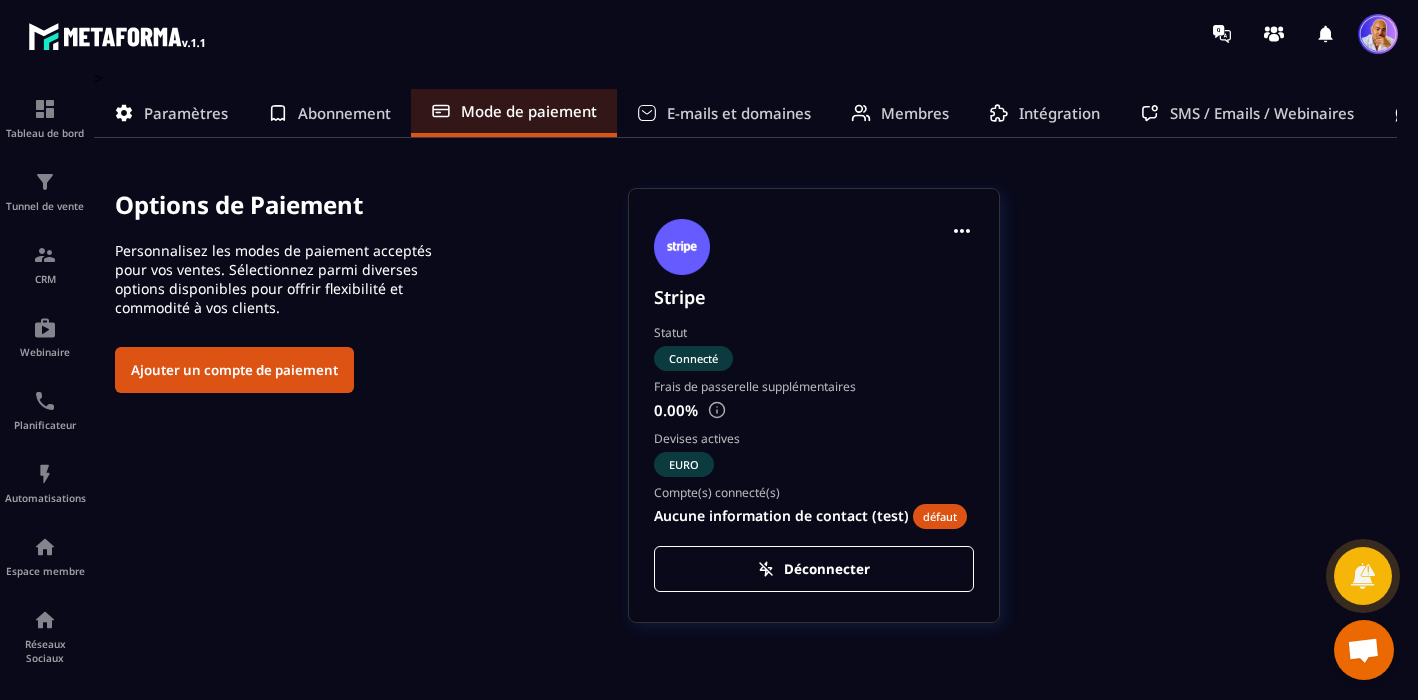 scroll, scrollTop: 0, scrollLeft: 0, axis: both 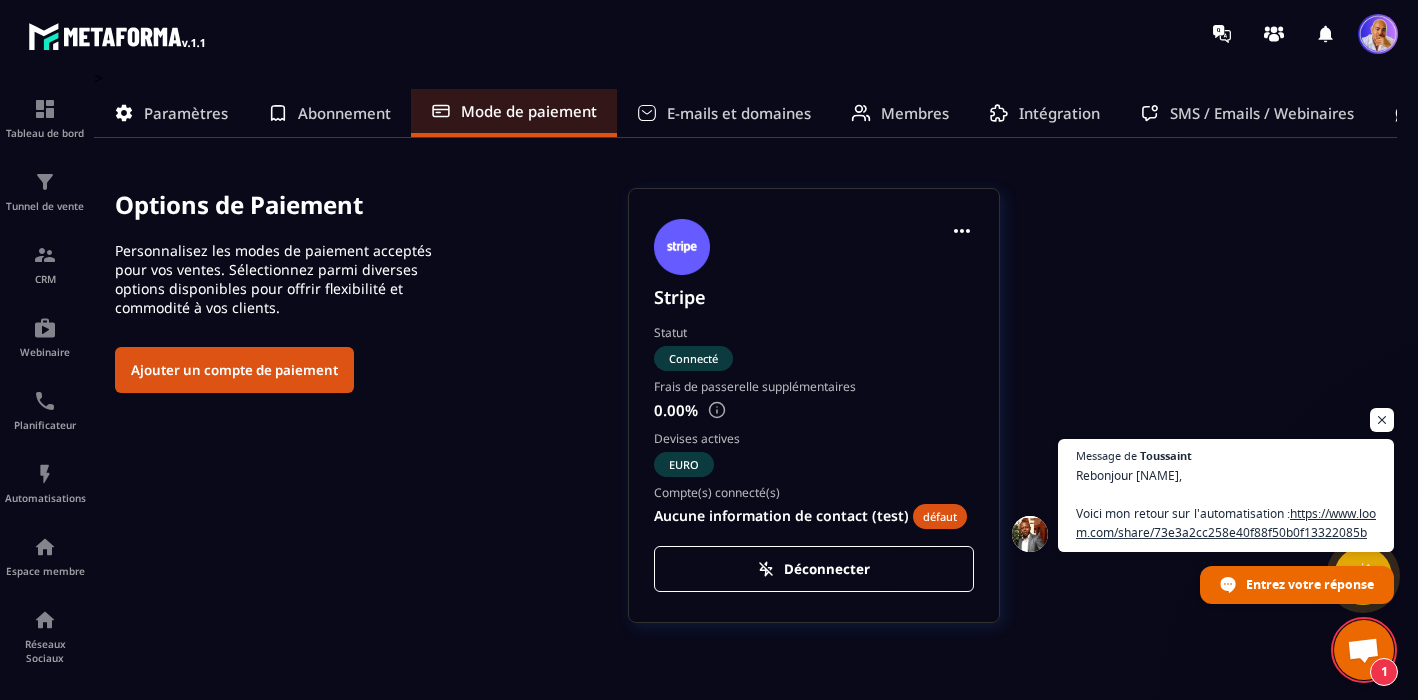 click at bounding box center [1363, 652] 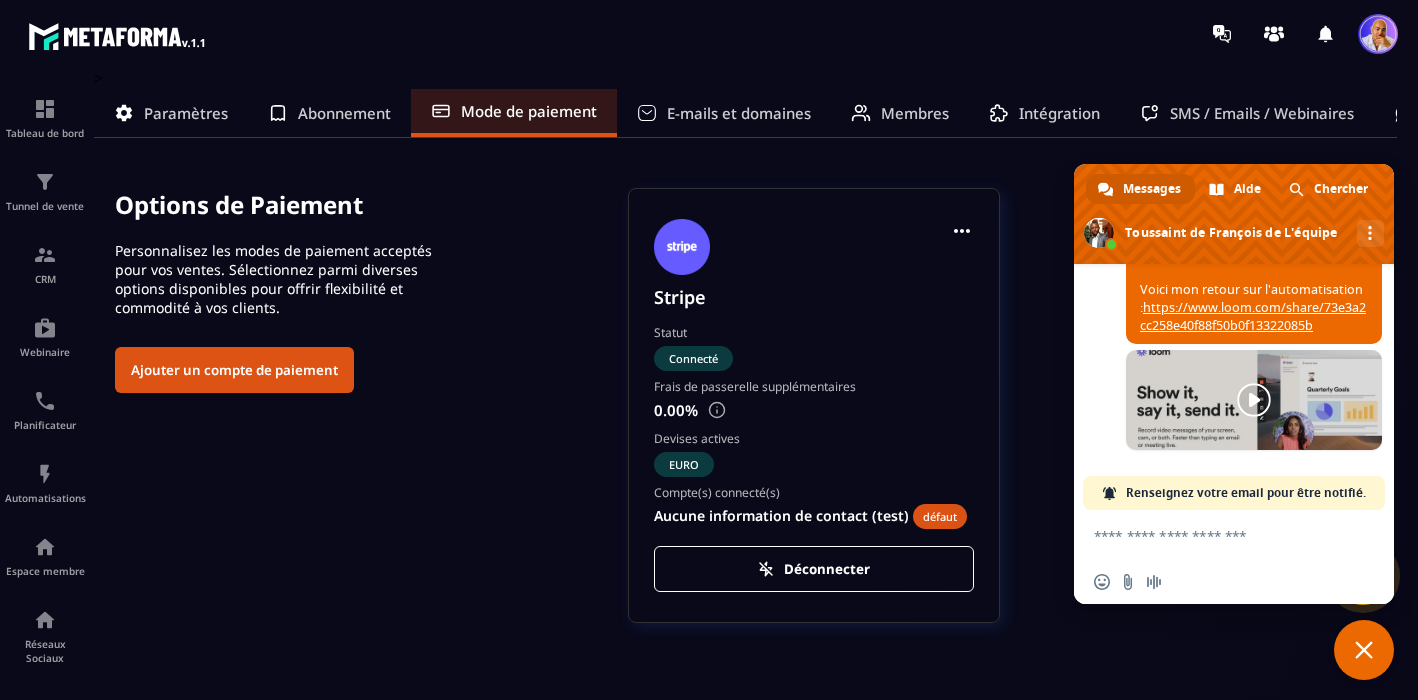 scroll, scrollTop: 2788, scrollLeft: 0, axis: vertical 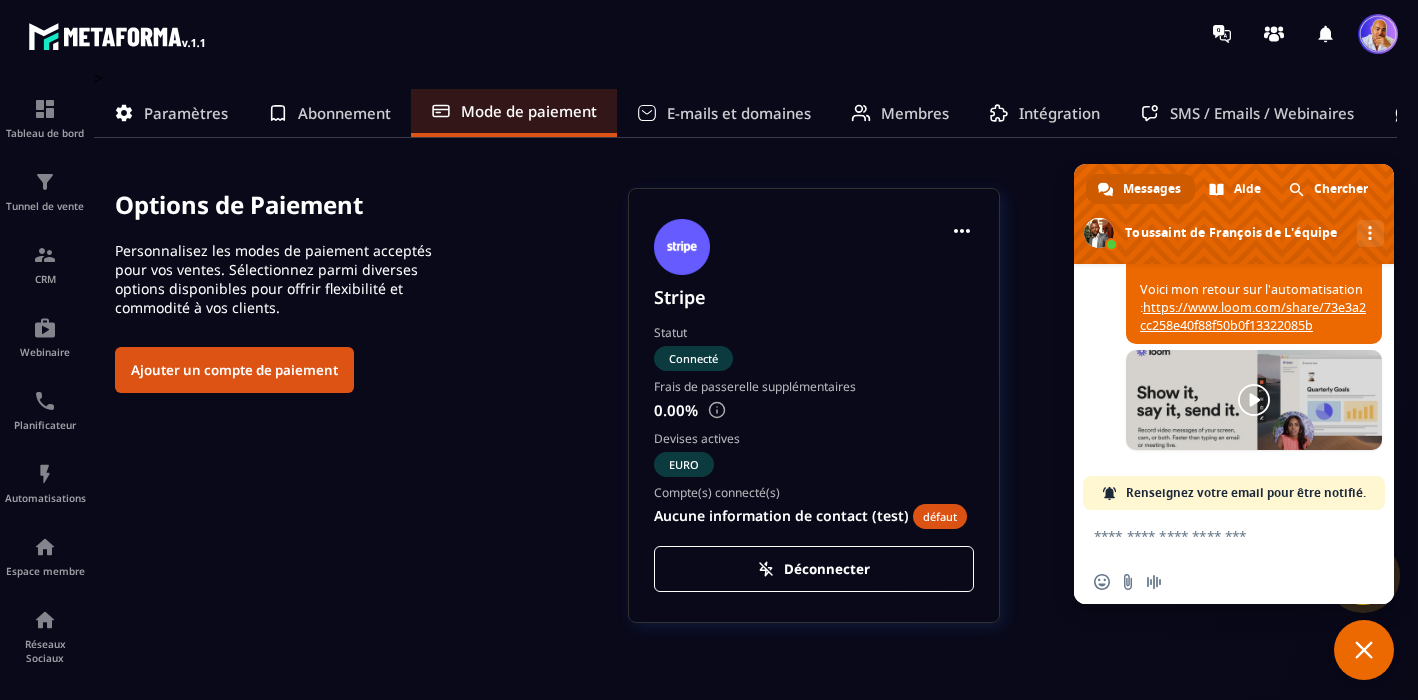 click on "https://www.loom.com/share/73e3a2cc258e40f88f50b0f13322085b" at bounding box center (1253, 316) 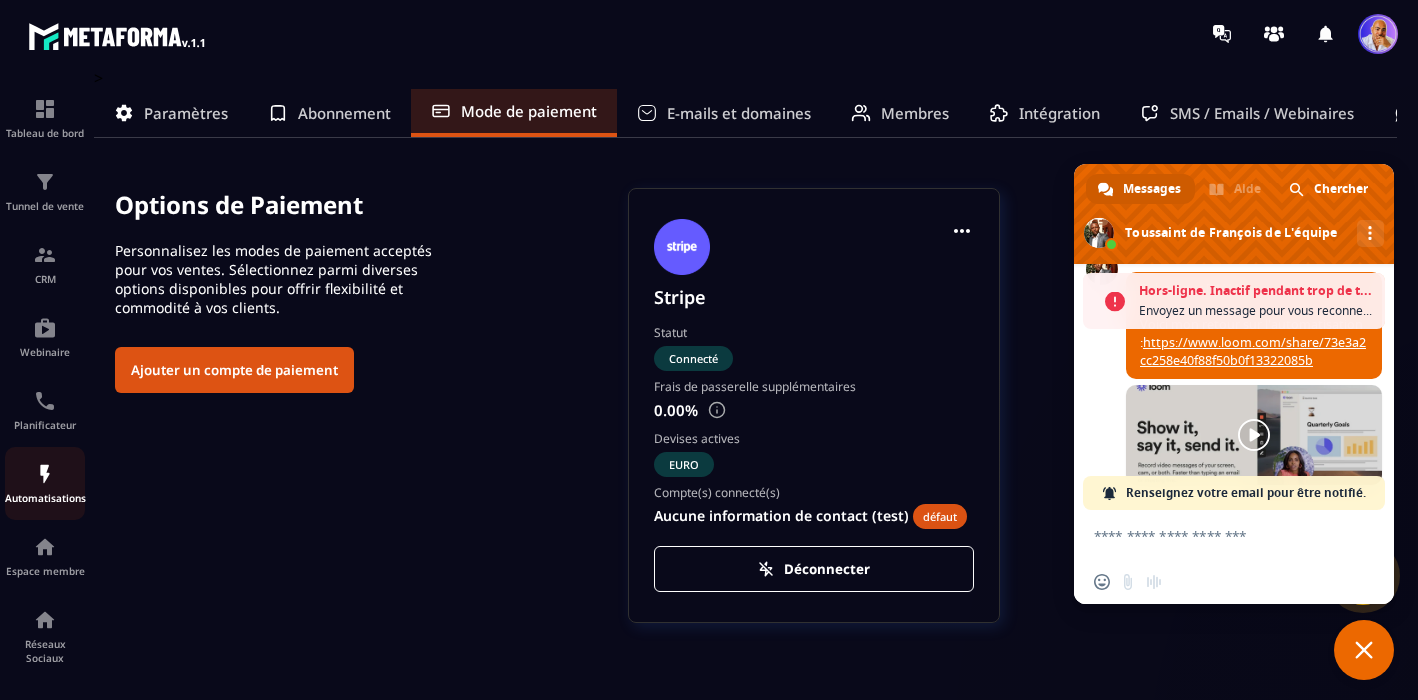 click on "Automatisations" at bounding box center [45, 498] 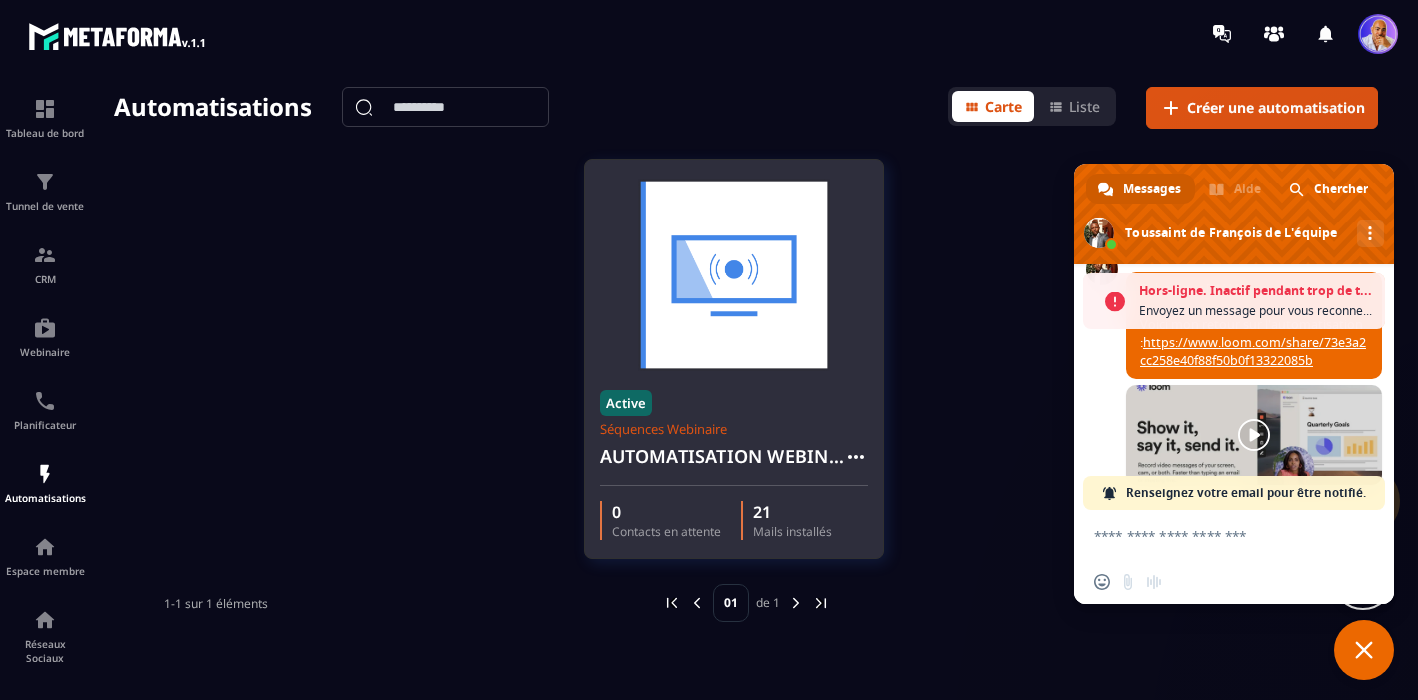 click on "AUTOMATISATION WEBINAIRE" at bounding box center (722, 456) 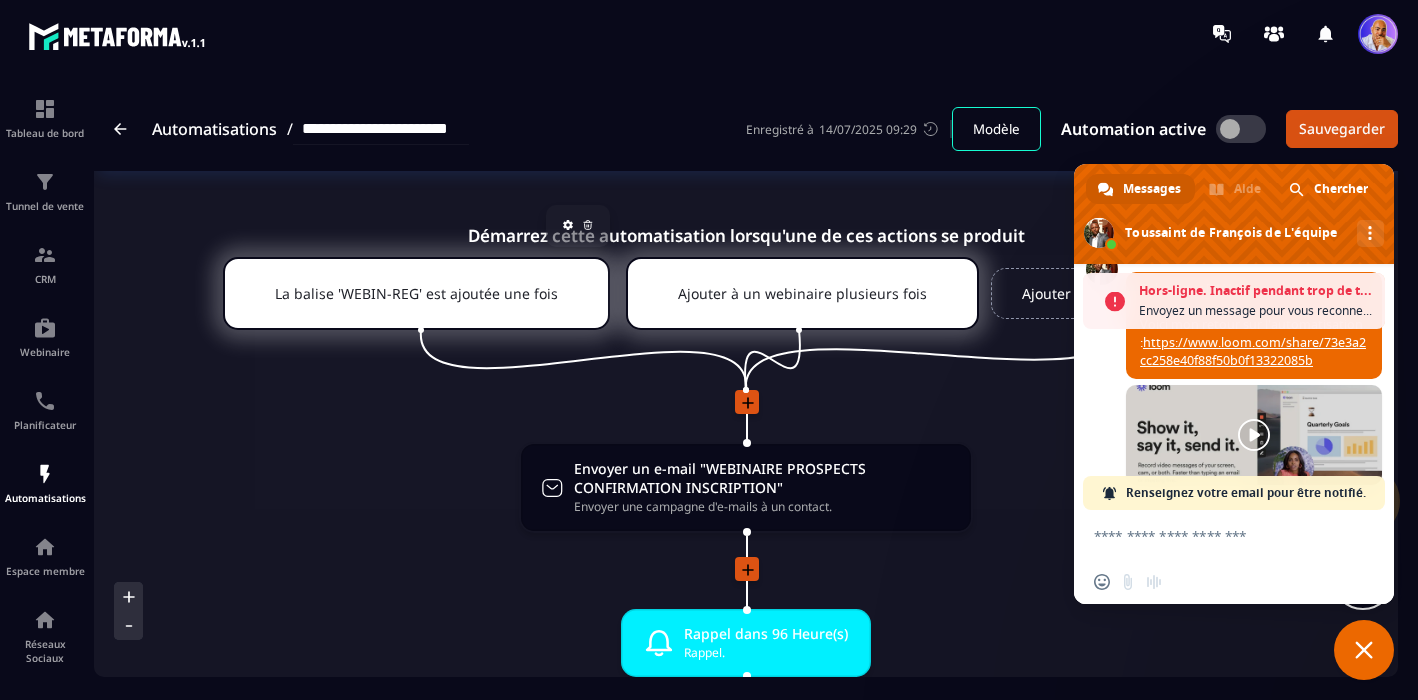 click on "La balise 'WEBIN-REG' est ajoutée une fois" at bounding box center [416, 293] 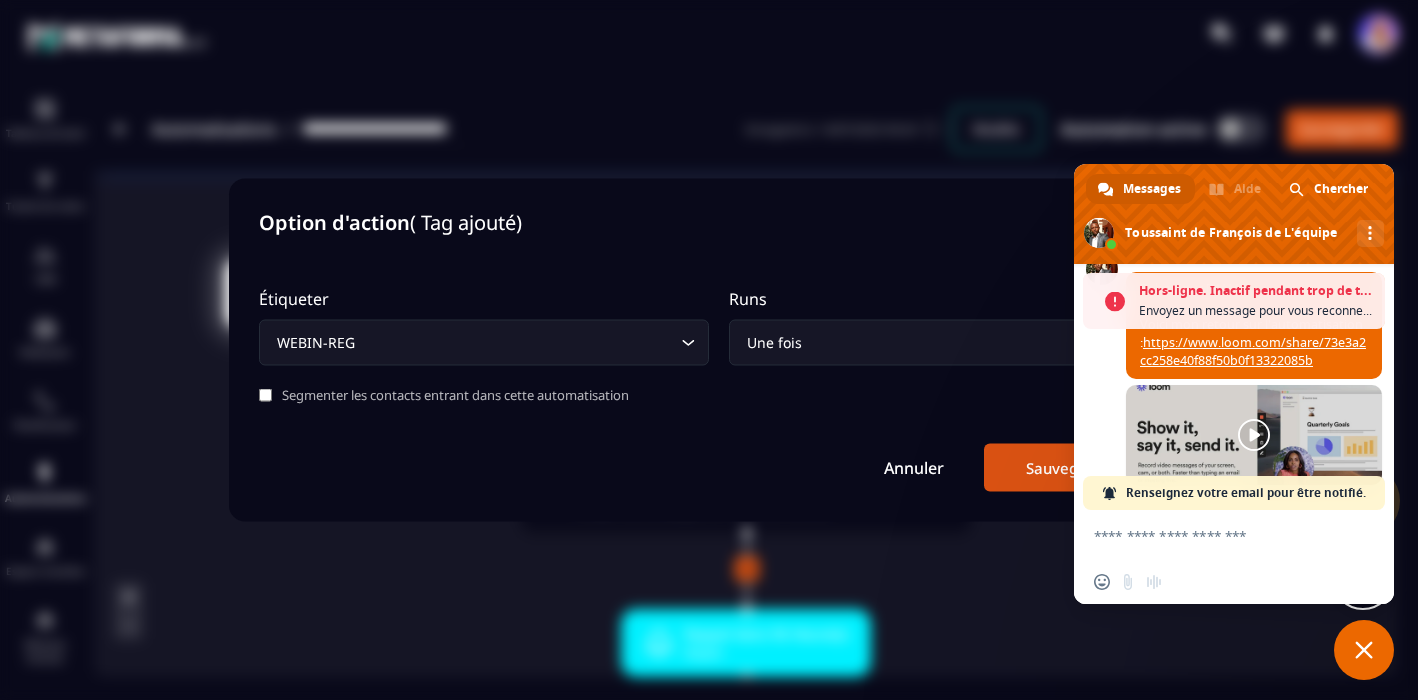 click on "Annuler" at bounding box center [914, 468] 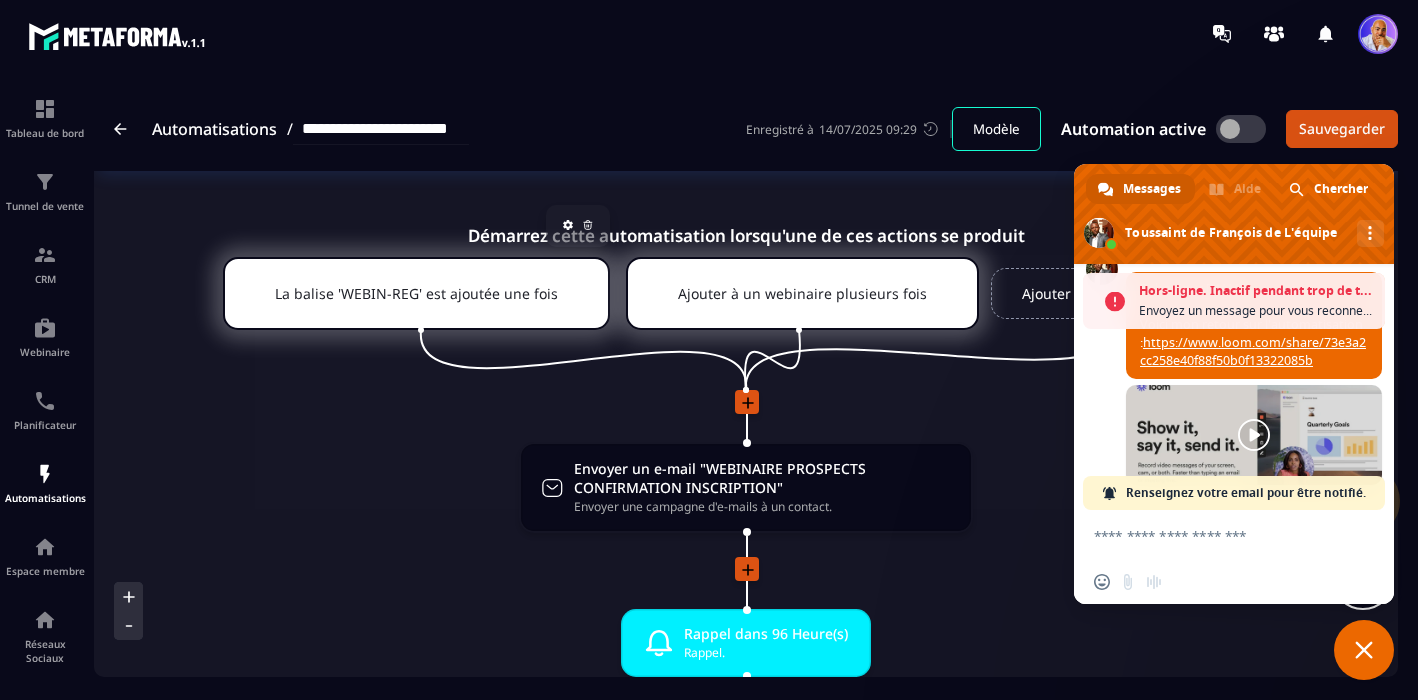 click 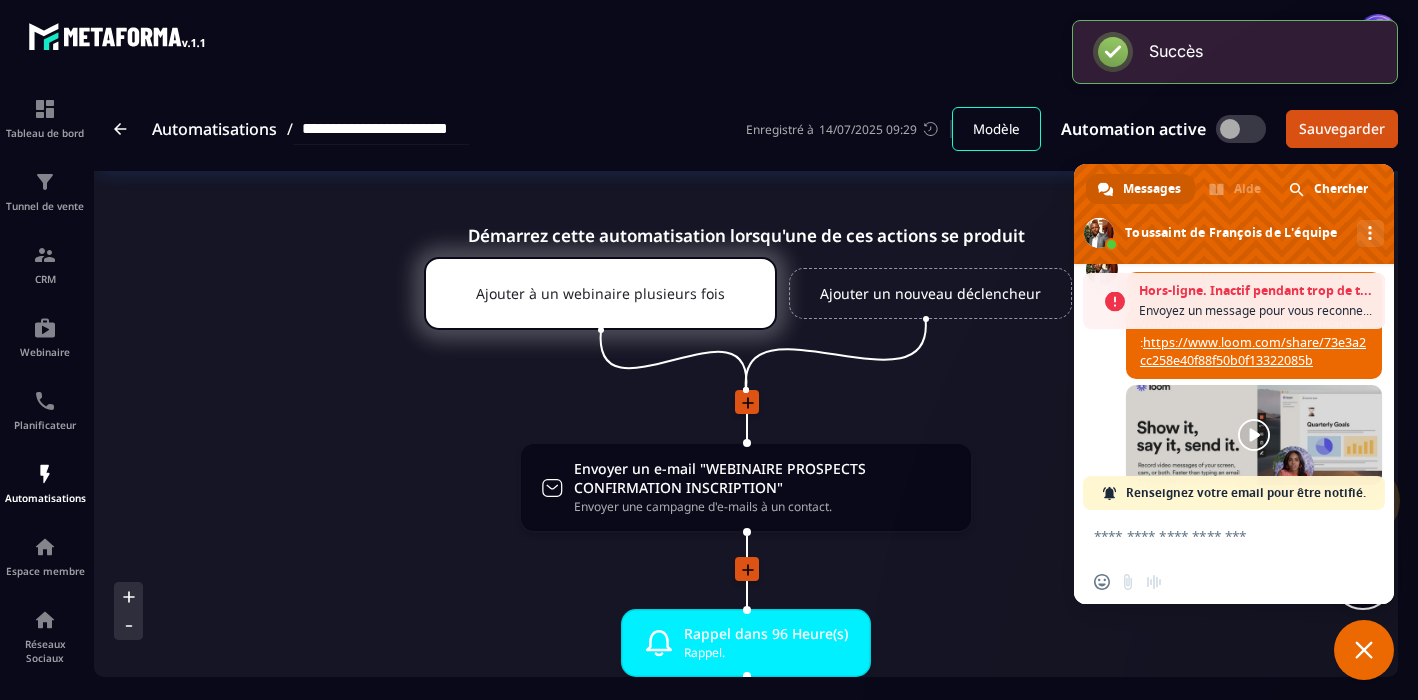 click 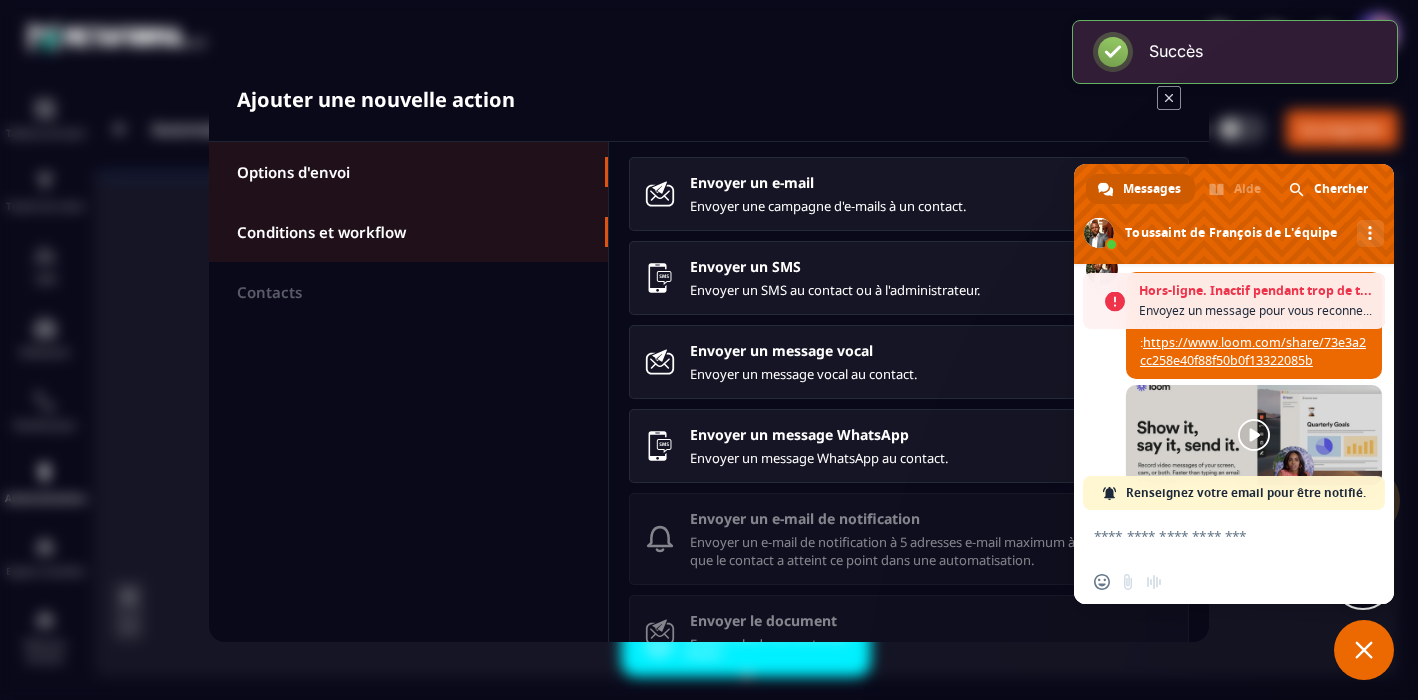 click on "Conditions et workflow" at bounding box center [321, 232] 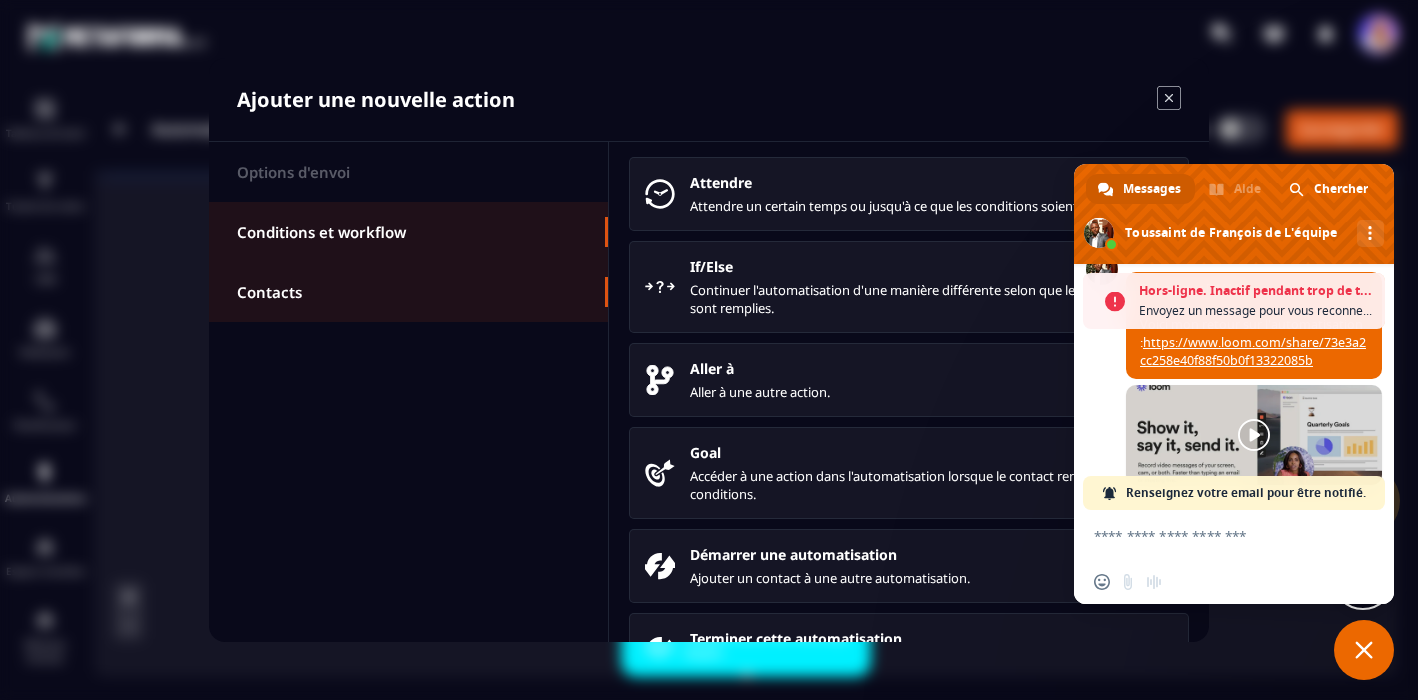 click on "Contacts" 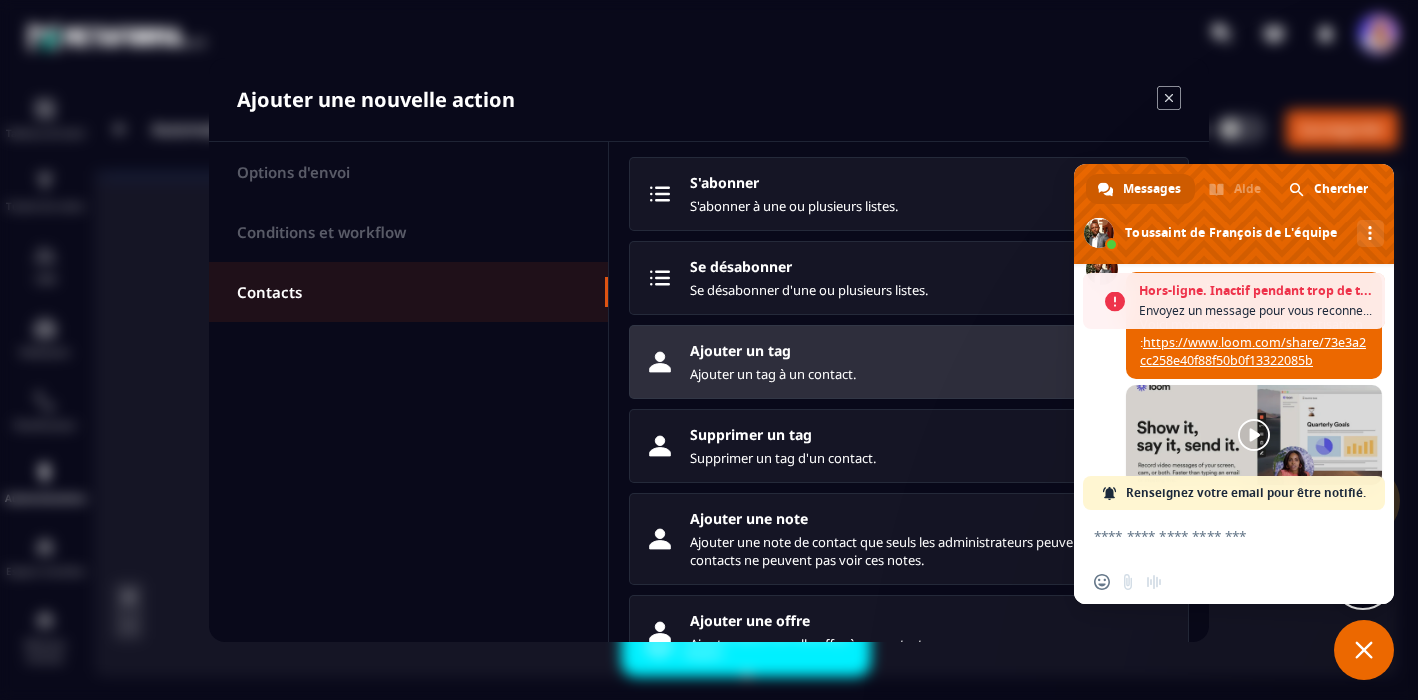 click on "Ajouter un tag Ajouter un tag à un contact." at bounding box center [931, 362] 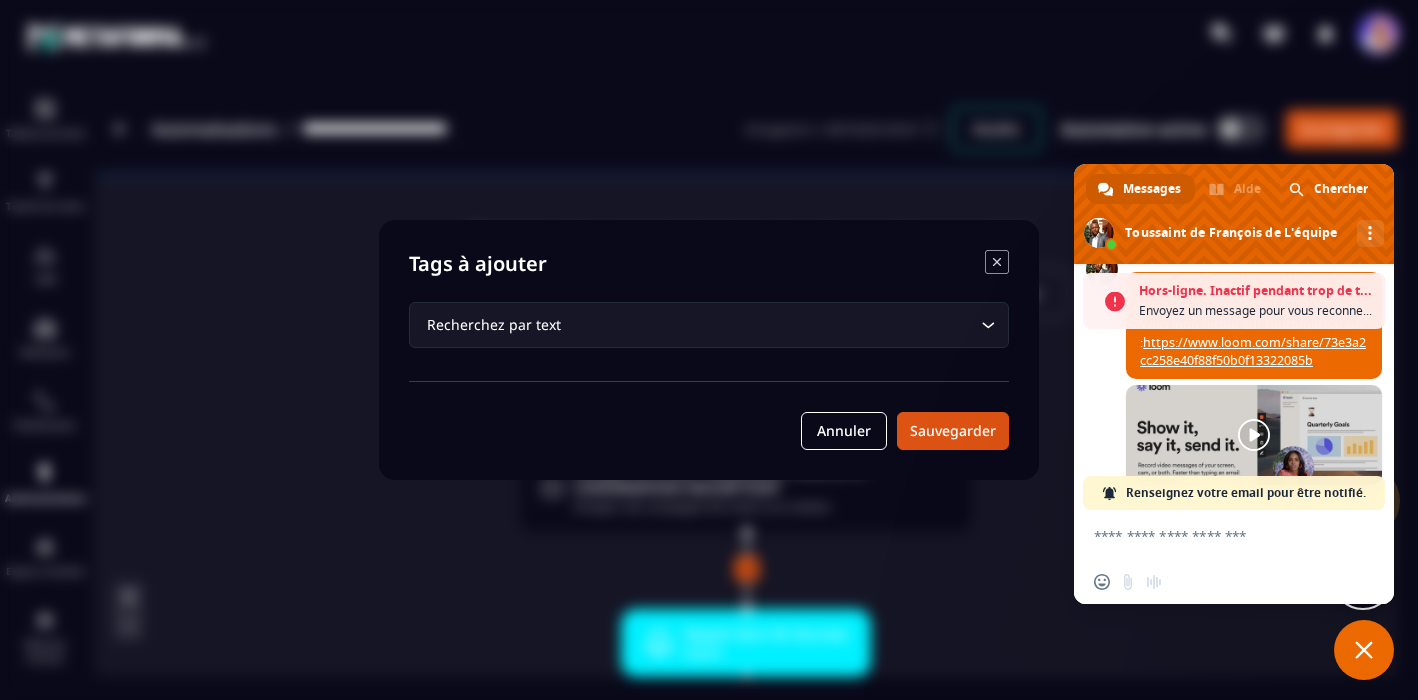 click 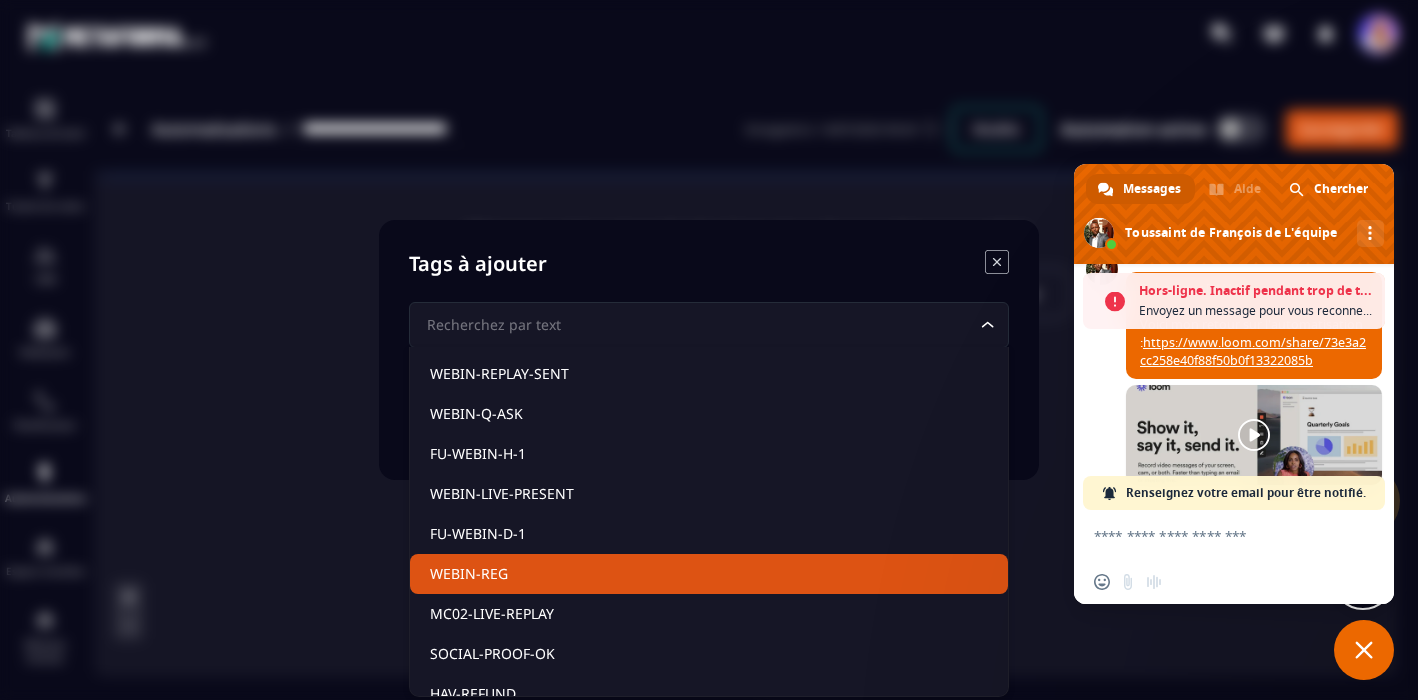 scroll, scrollTop: 437, scrollLeft: 0, axis: vertical 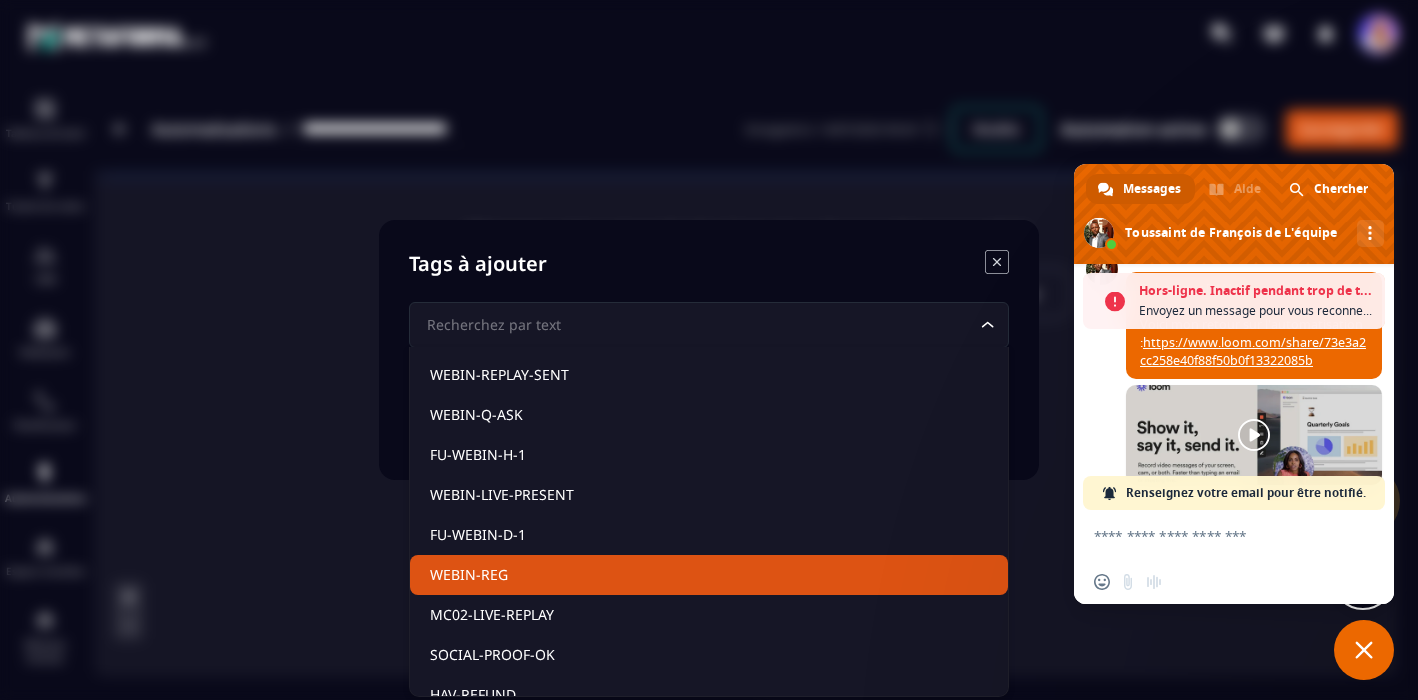 click on "WEBIN-REG" 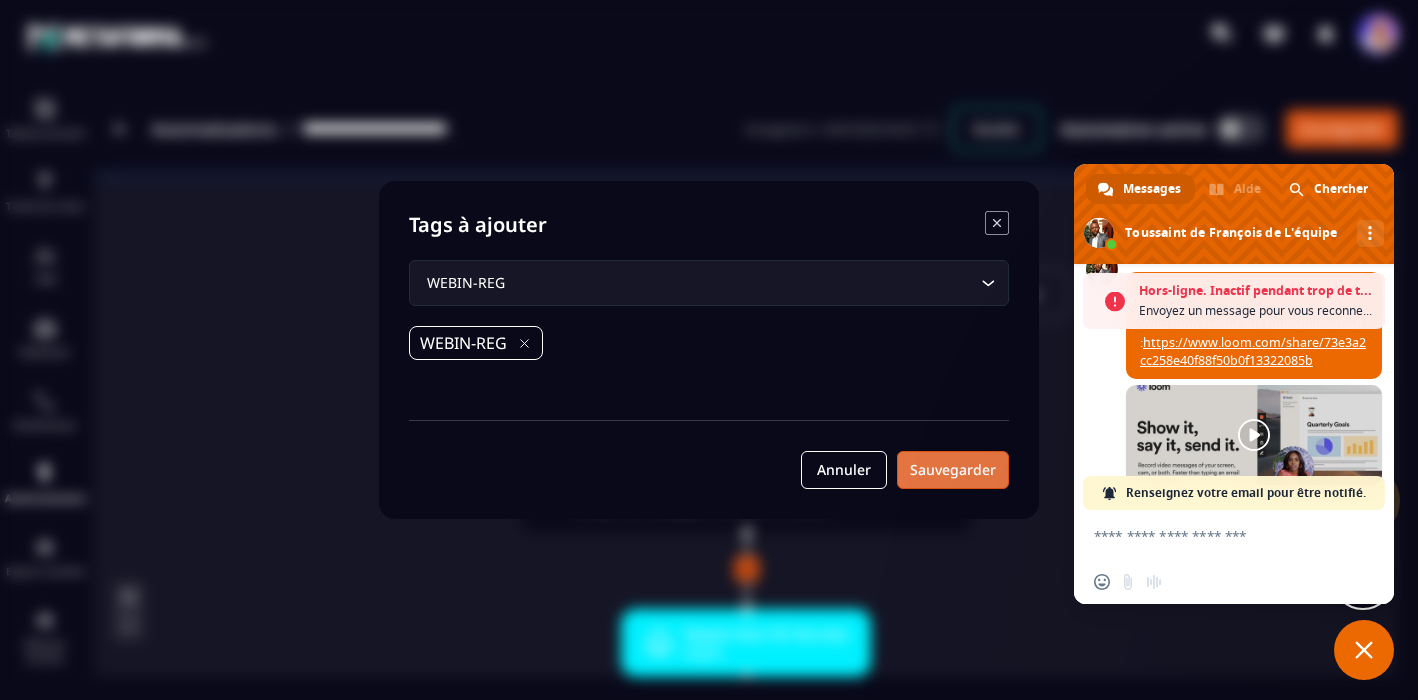 click on "Sauvegarder" at bounding box center [953, 470] 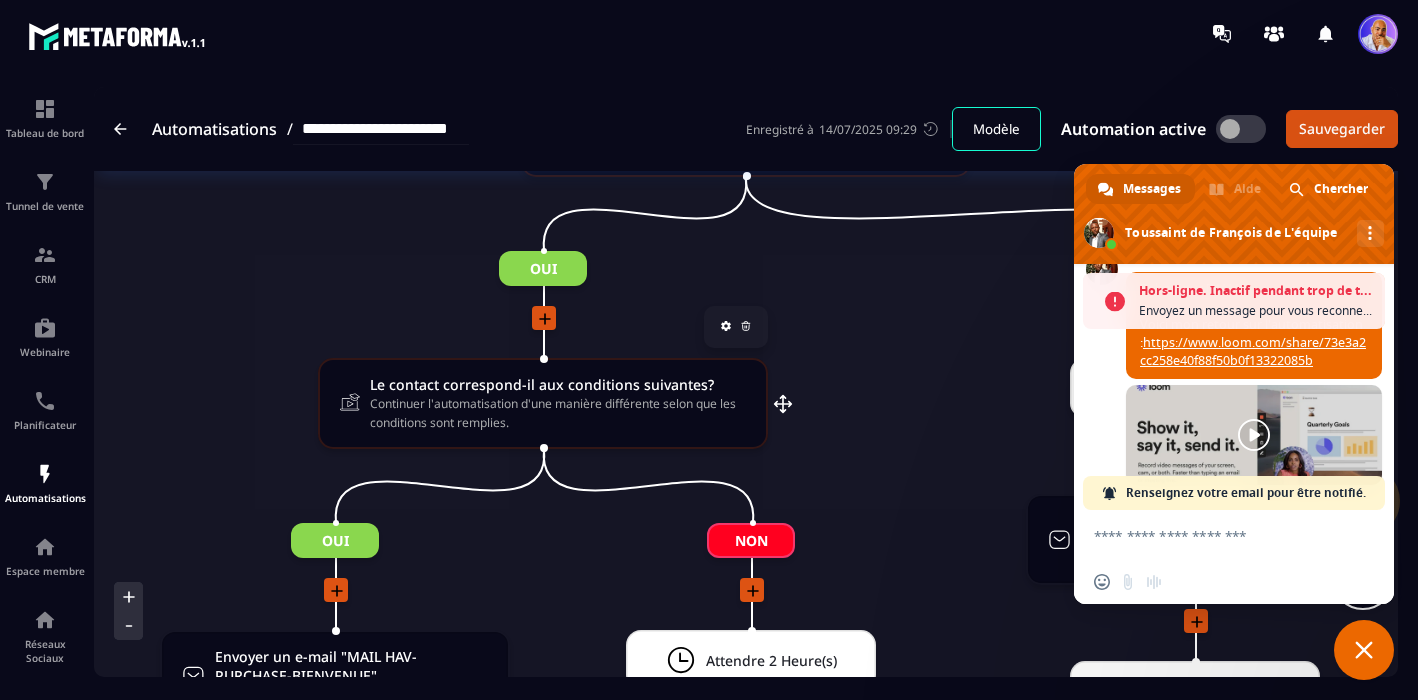 scroll, scrollTop: 3040, scrollLeft: 0, axis: vertical 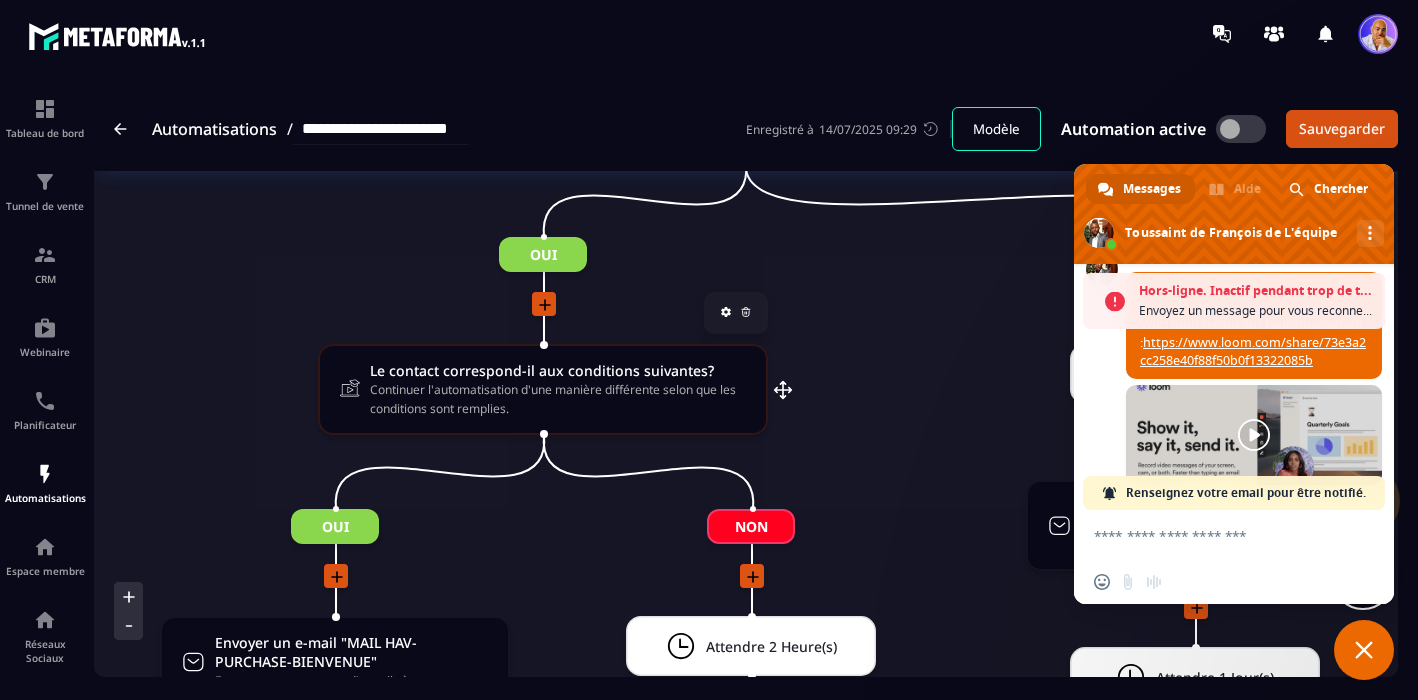 click on "Continuer l'automatisation d'une manière différente selon que les conditions sont remplies." at bounding box center [558, 399] 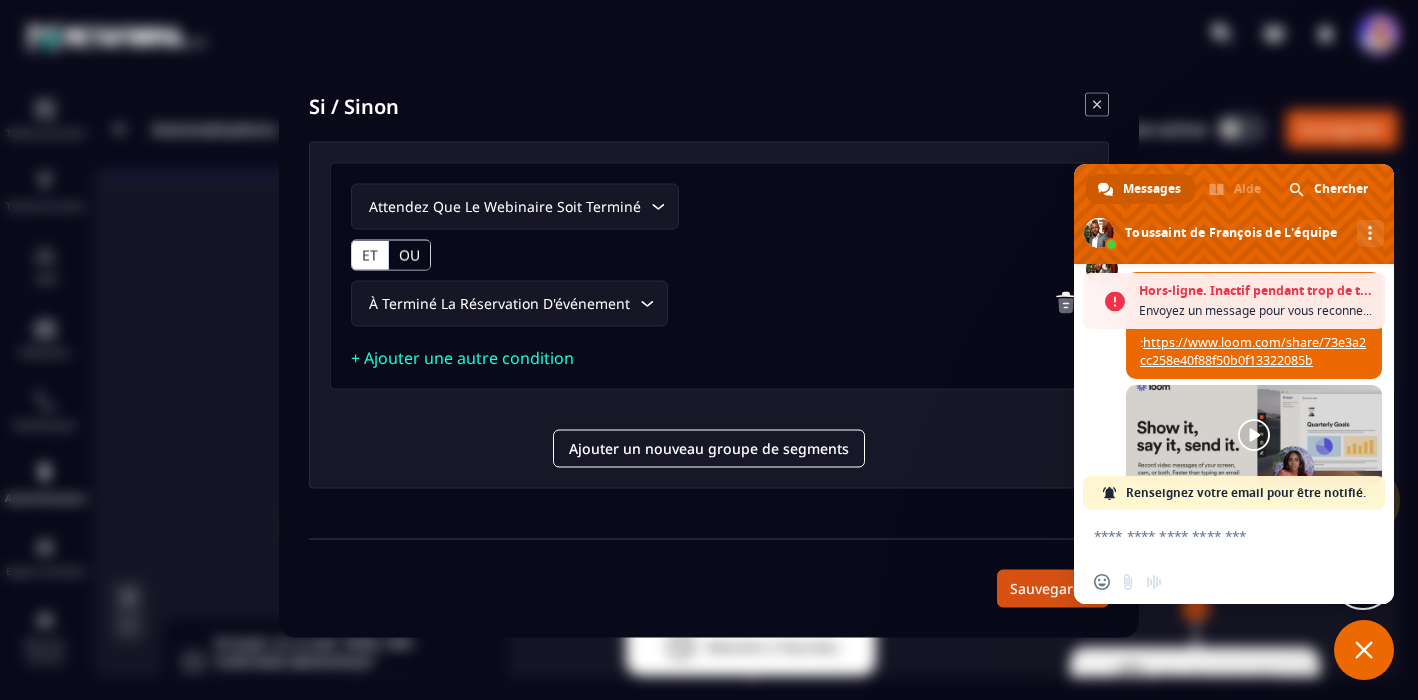 click at bounding box center (1066, 303) 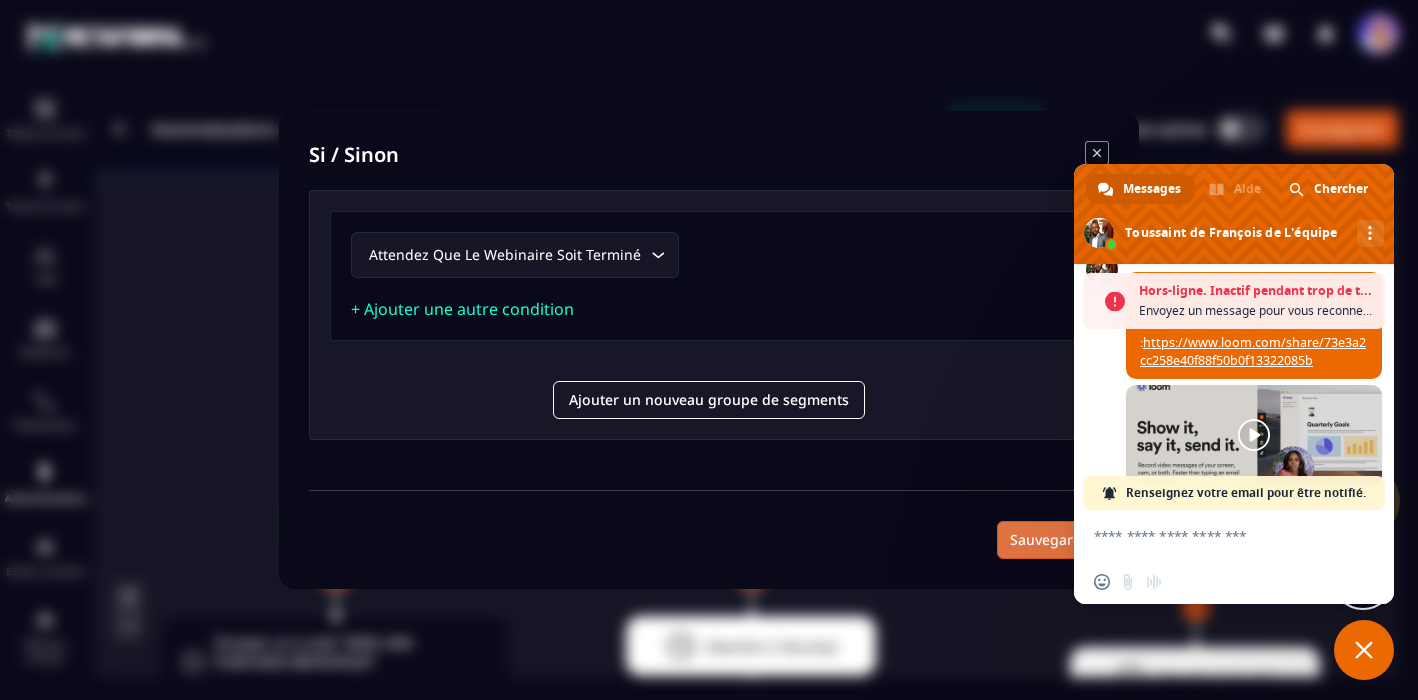 click on "Sauvegarder" at bounding box center [1053, 540] 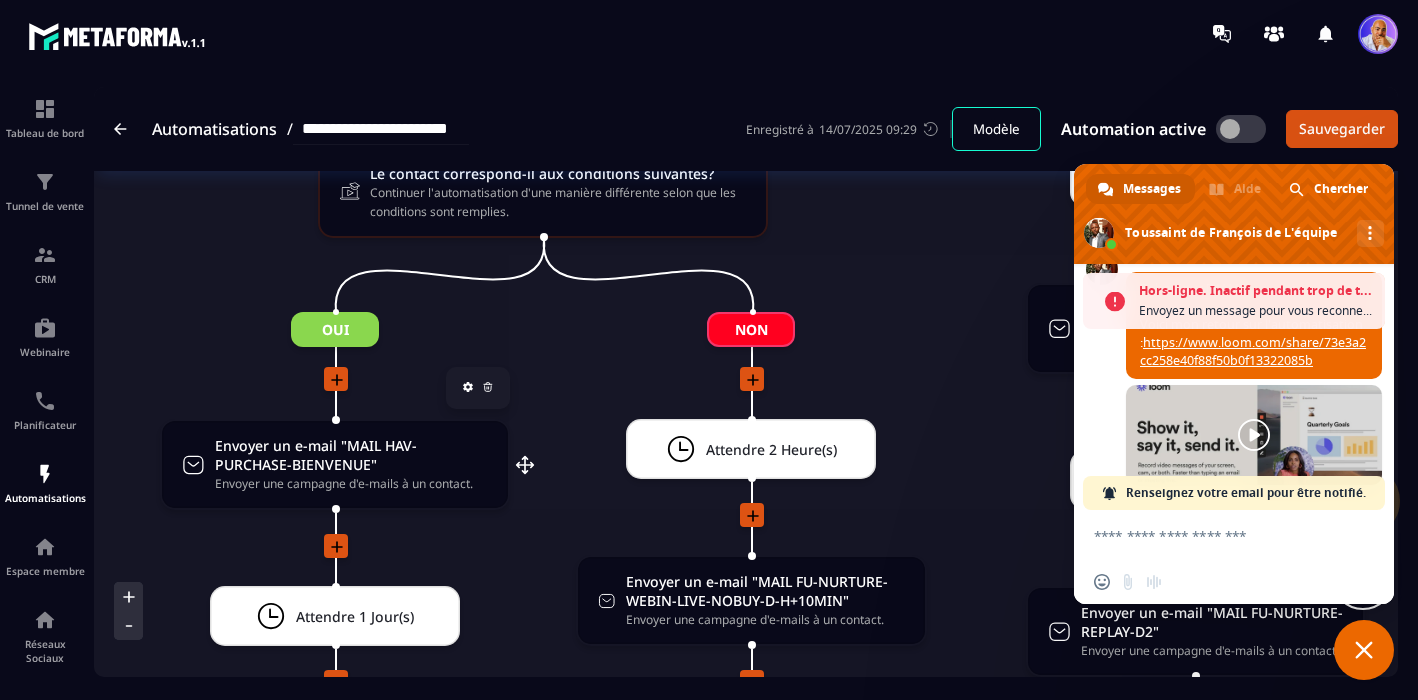 scroll, scrollTop: 3238, scrollLeft: 0, axis: vertical 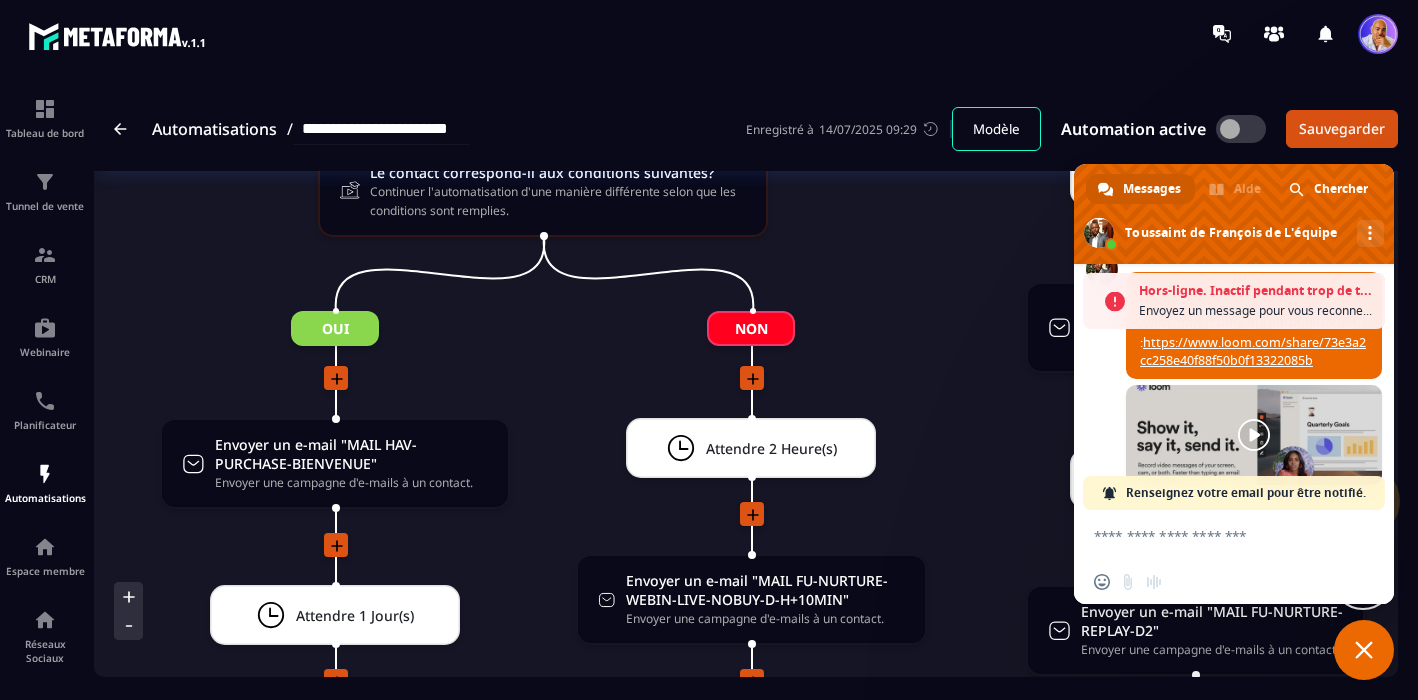 click 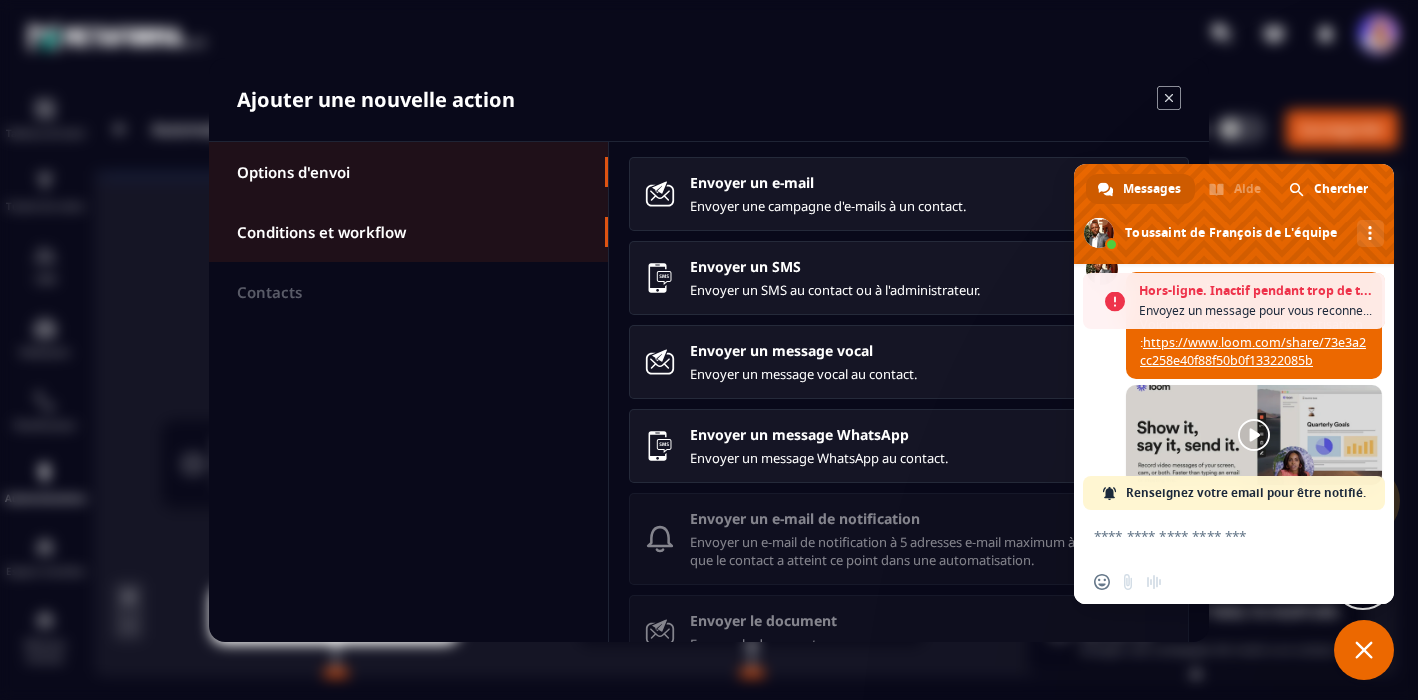 click on "Conditions et workflow" at bounding box center [321, 232] 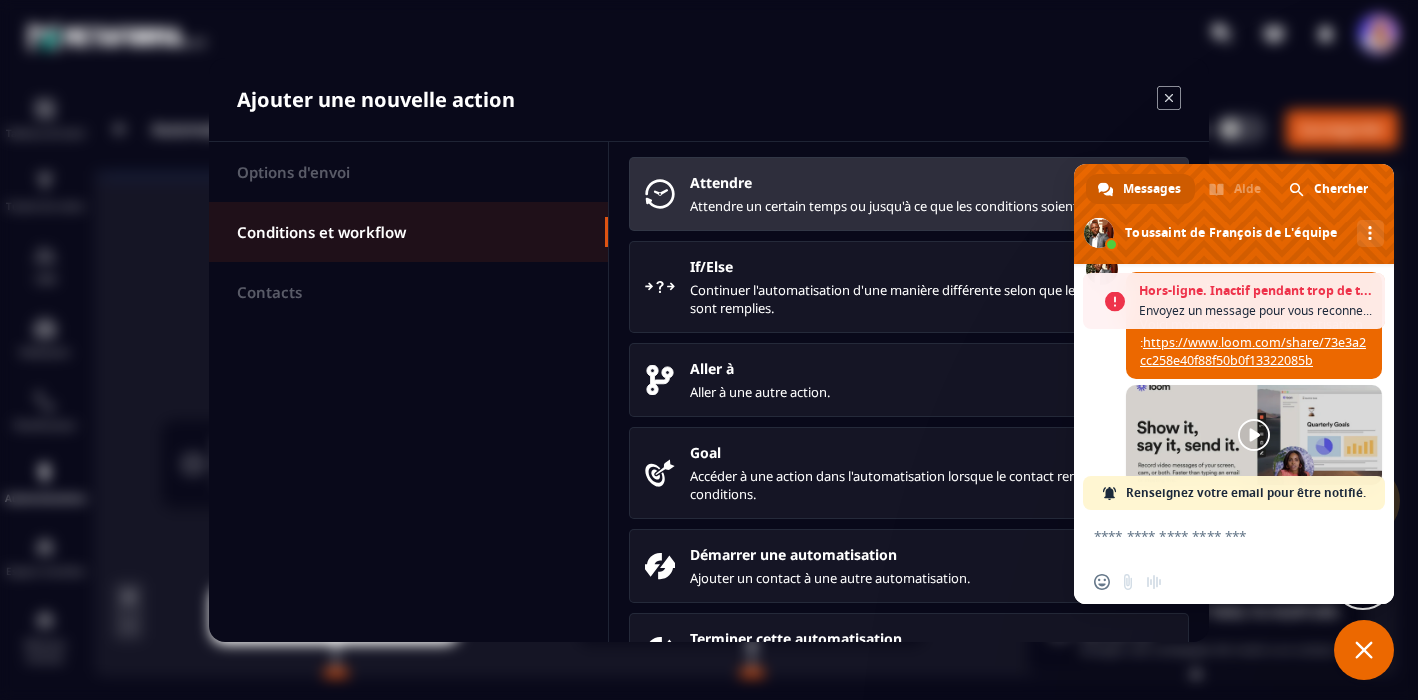 click on "Attendre Attendre un certain temps ou jusqu'à ce que les conditions soient remplies." at bounding box center (931, 194) 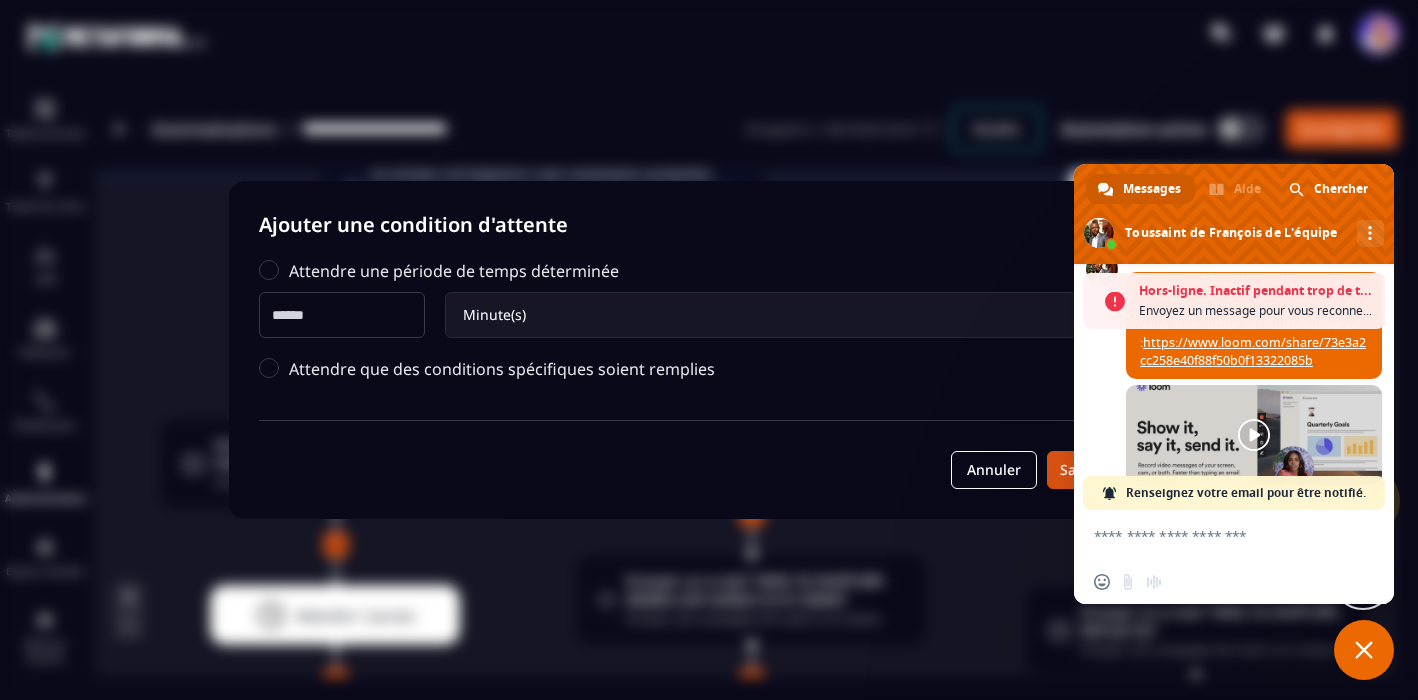 click at bounding box center [342, 315] 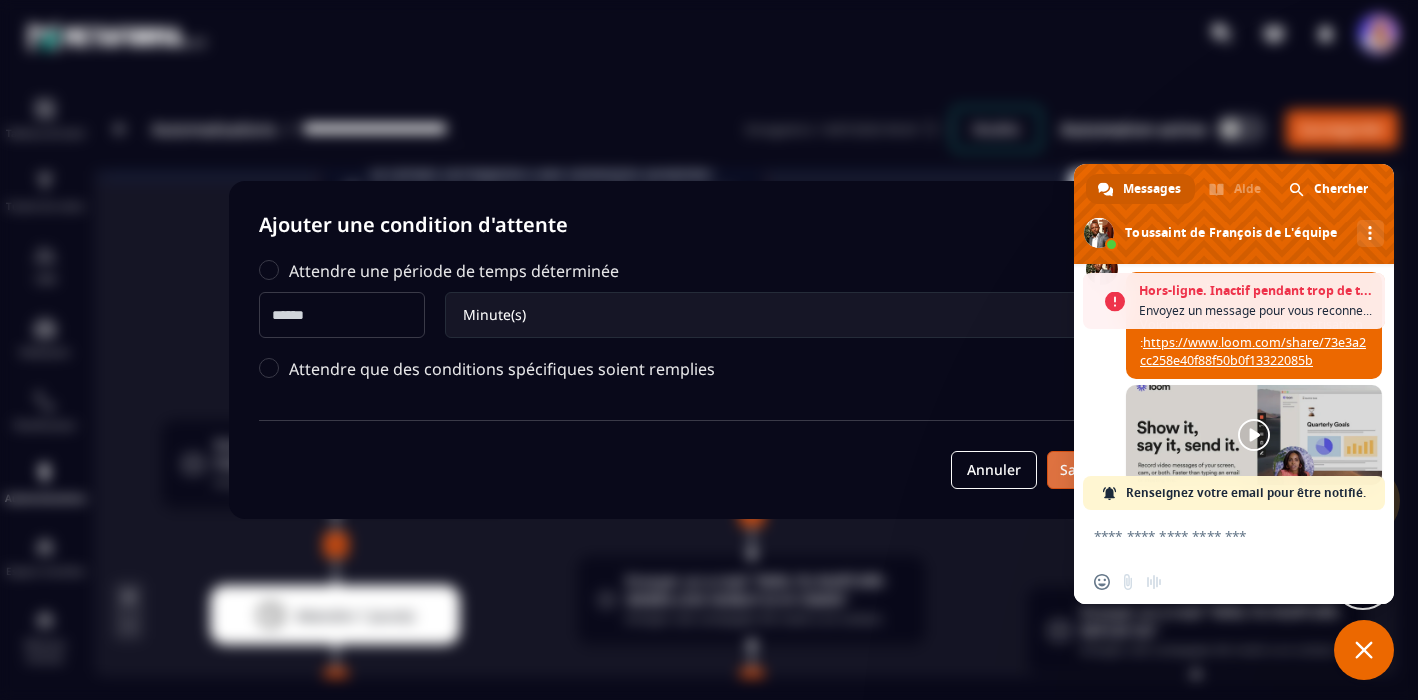 click on "Sauvegarder" at bounding box center (1103, 470) 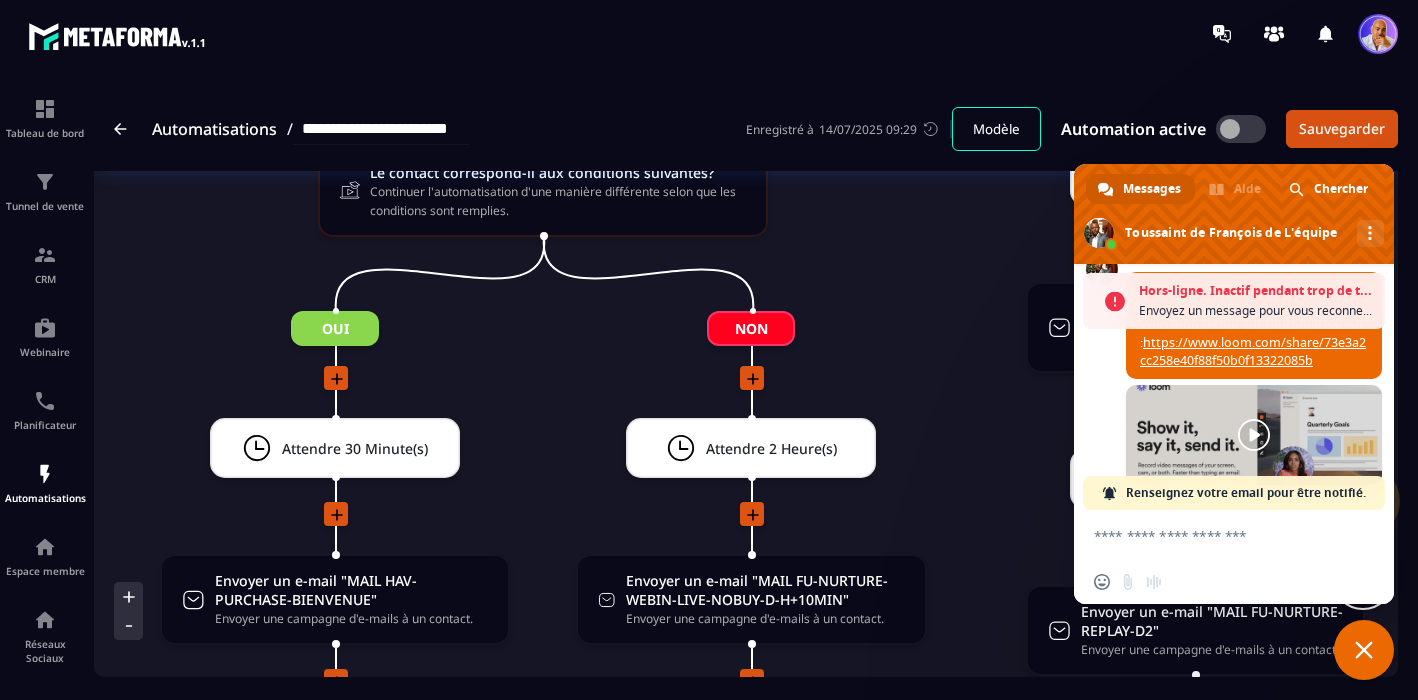 click 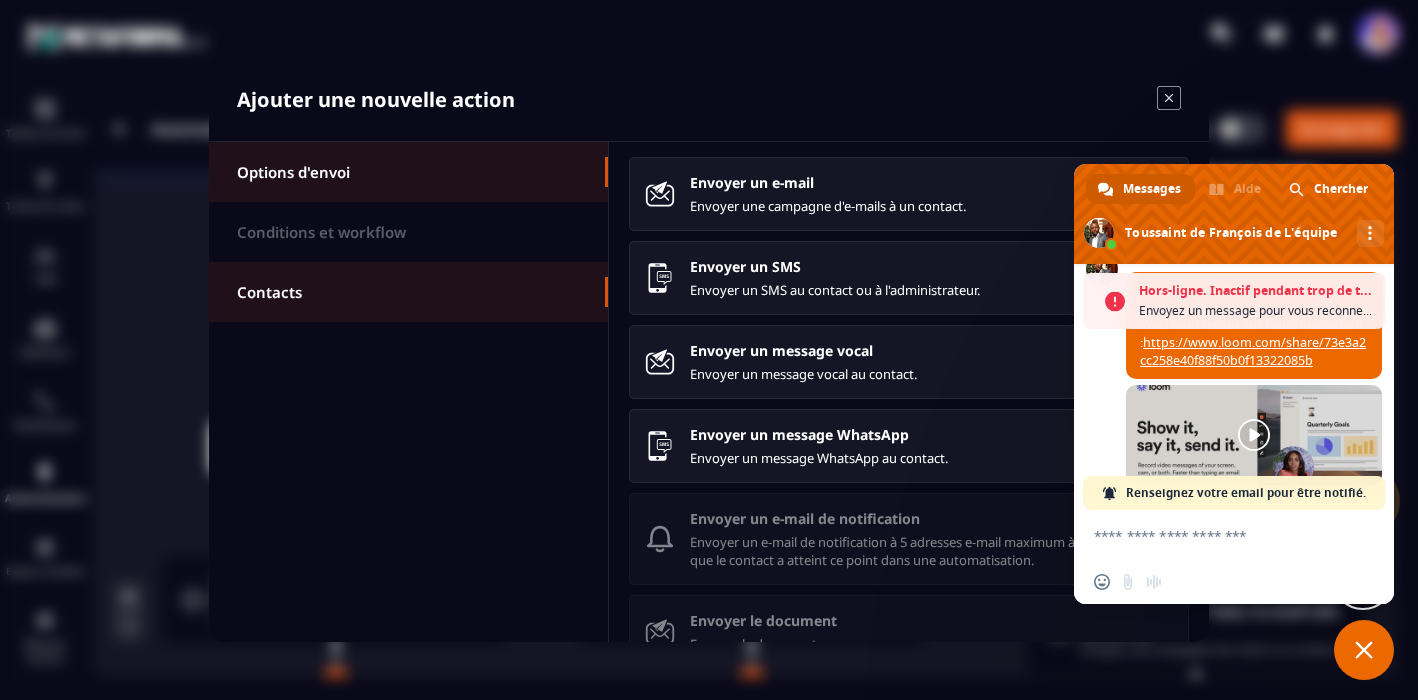 click on "Contacts" 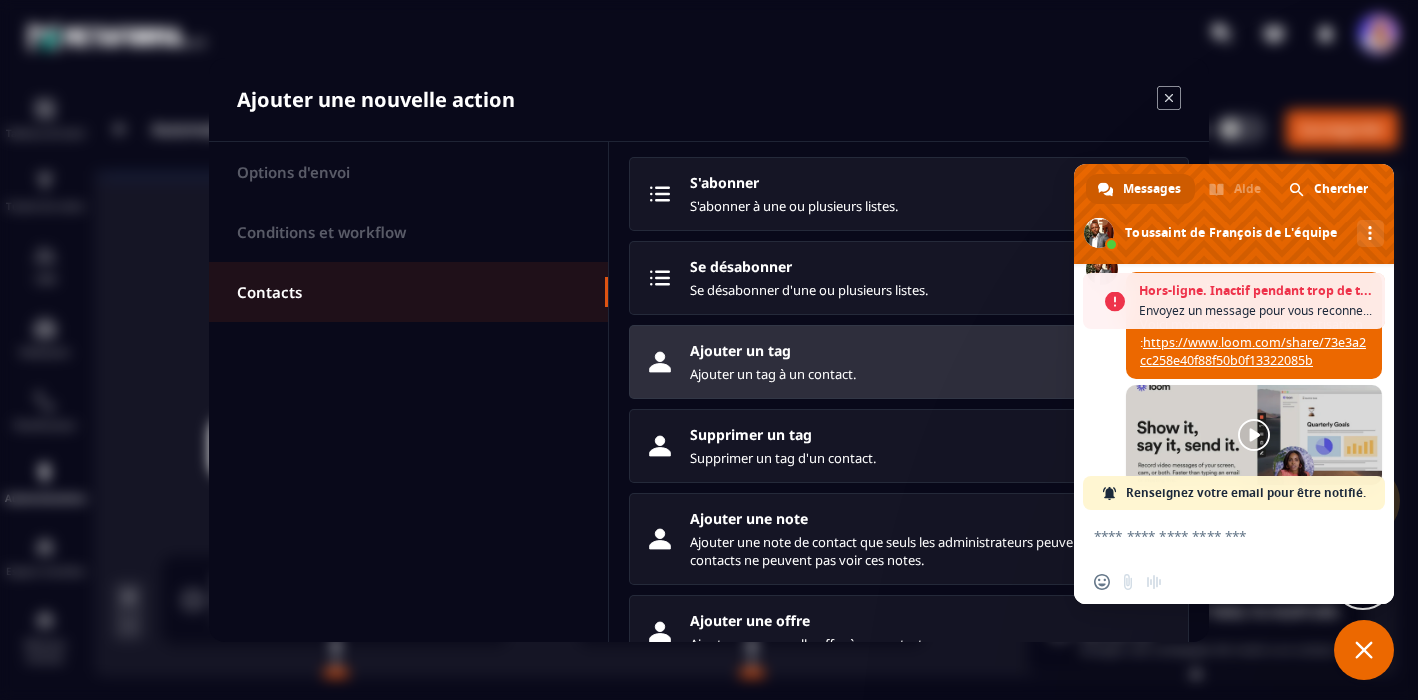 click on "Ajouter un tag Ajouter un tag à un contact." at bounding box center [931, 362] 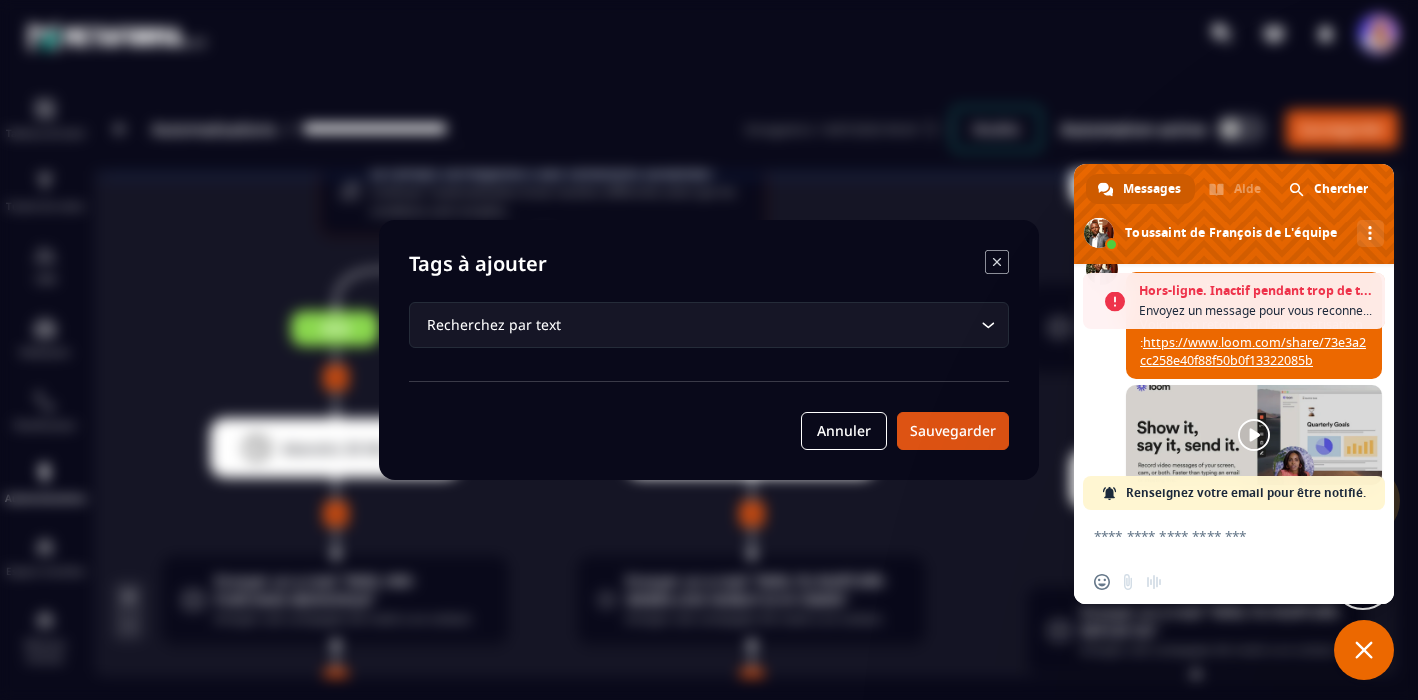 click 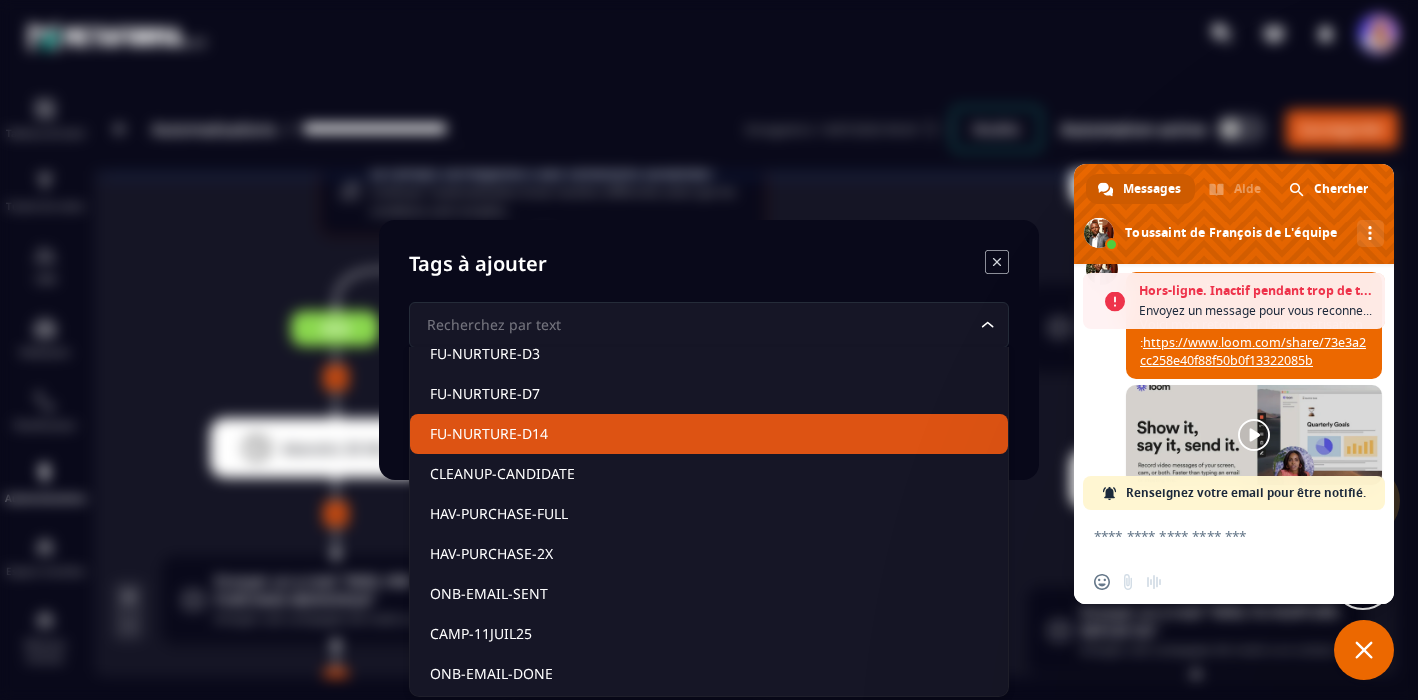 scroll, scrollTop: 2309, scrollLeft: 0, axis: vertical 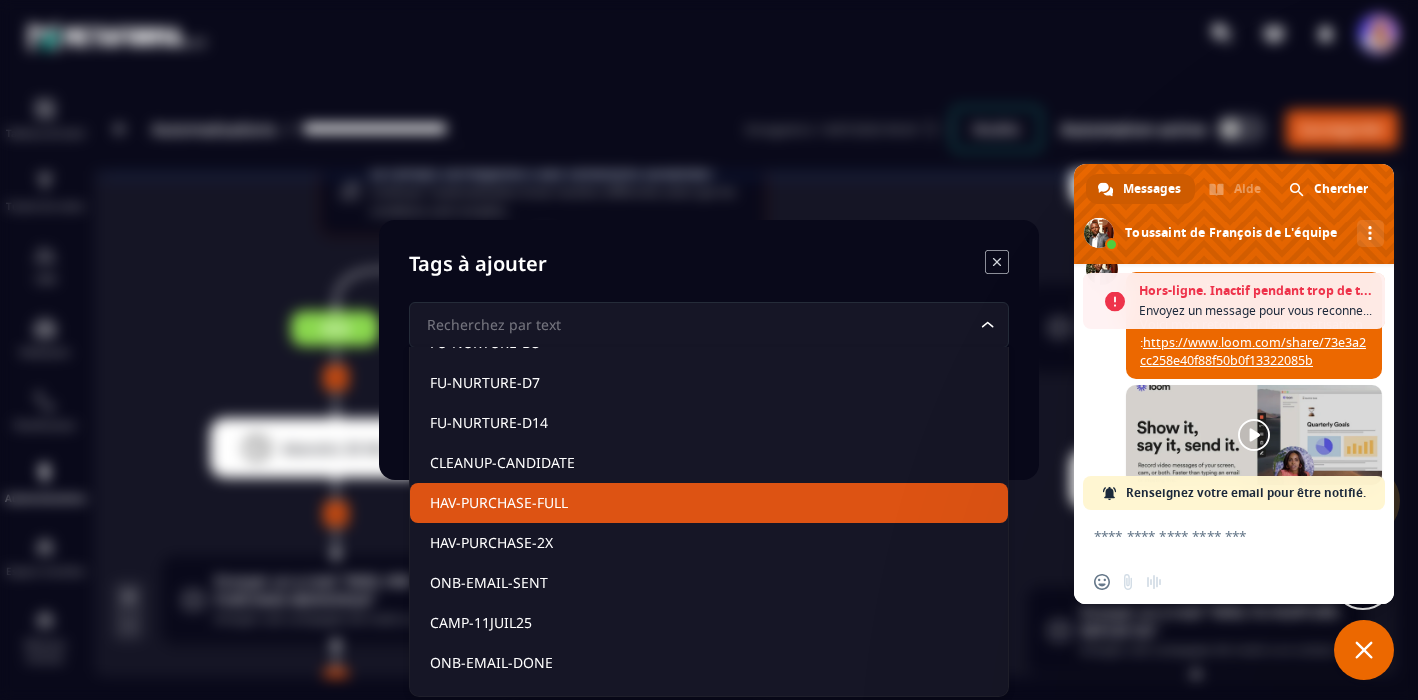 click on "HAV-PURCHASE-FULL" 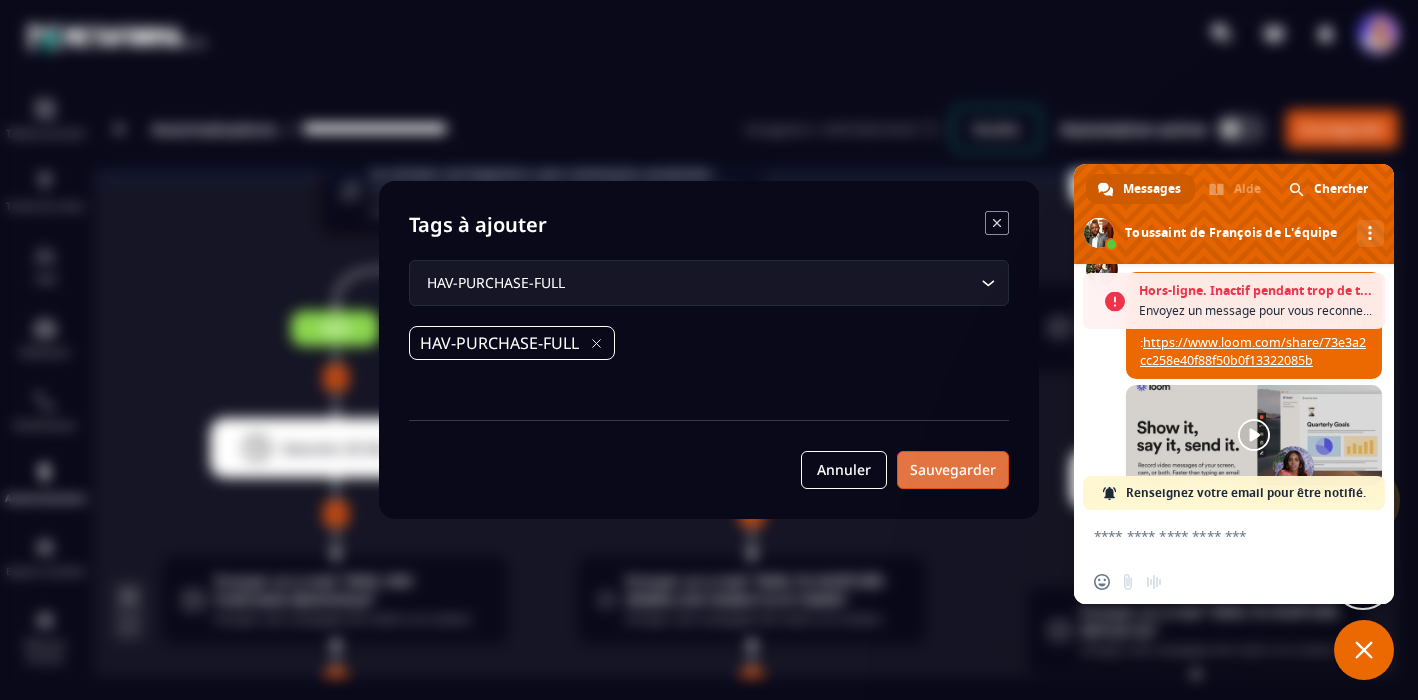 click on "Sauvegarder" at bounding box center (953, 470) 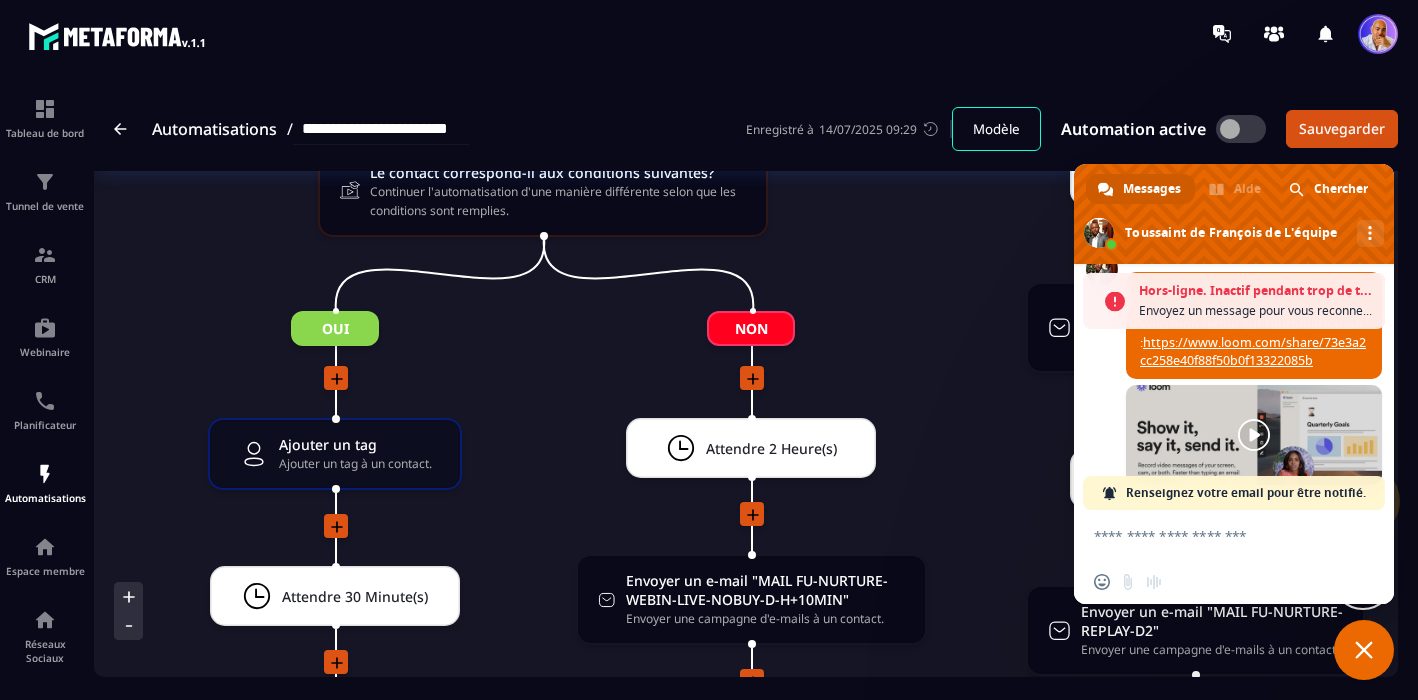 click 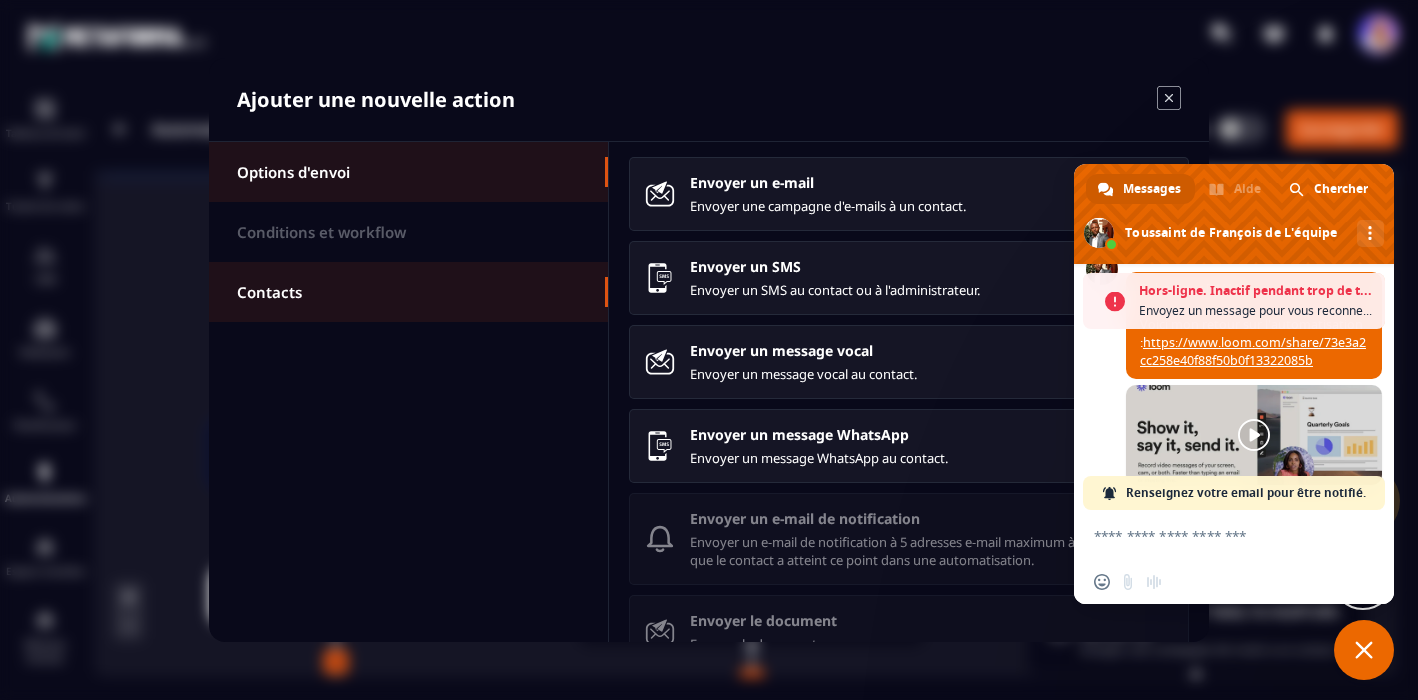 click on "Contacts" 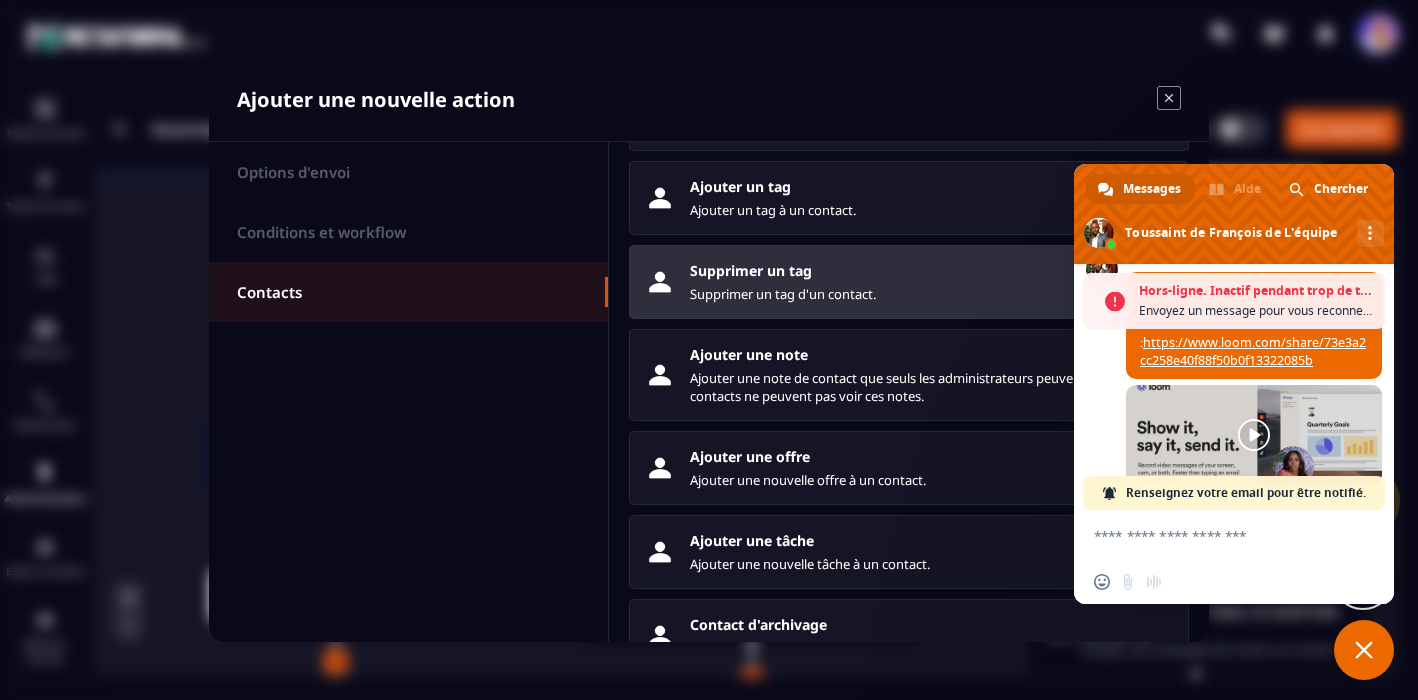 scroll, scrollTop: 175, scrollLeft: 0, axis: vertical 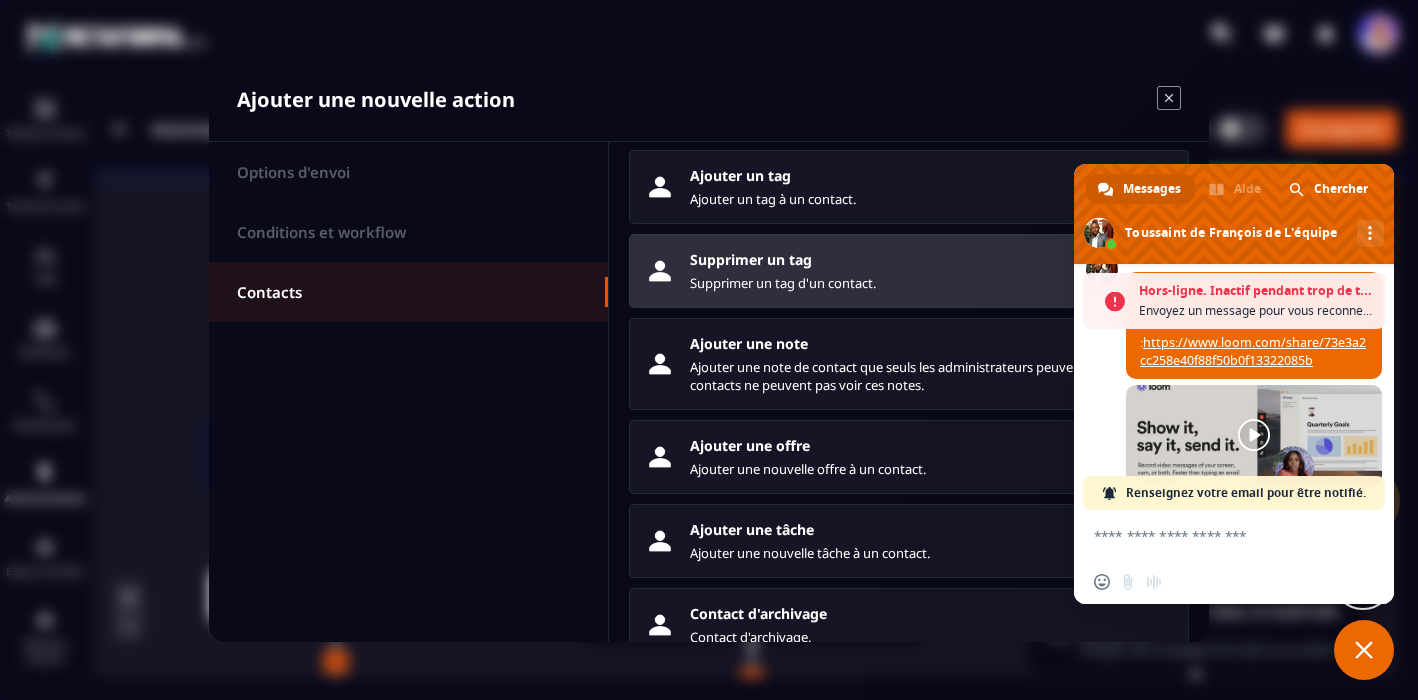 click on "Supprimer un tag Supprimer un tag d'un contact." at bounding box center [931, 271] 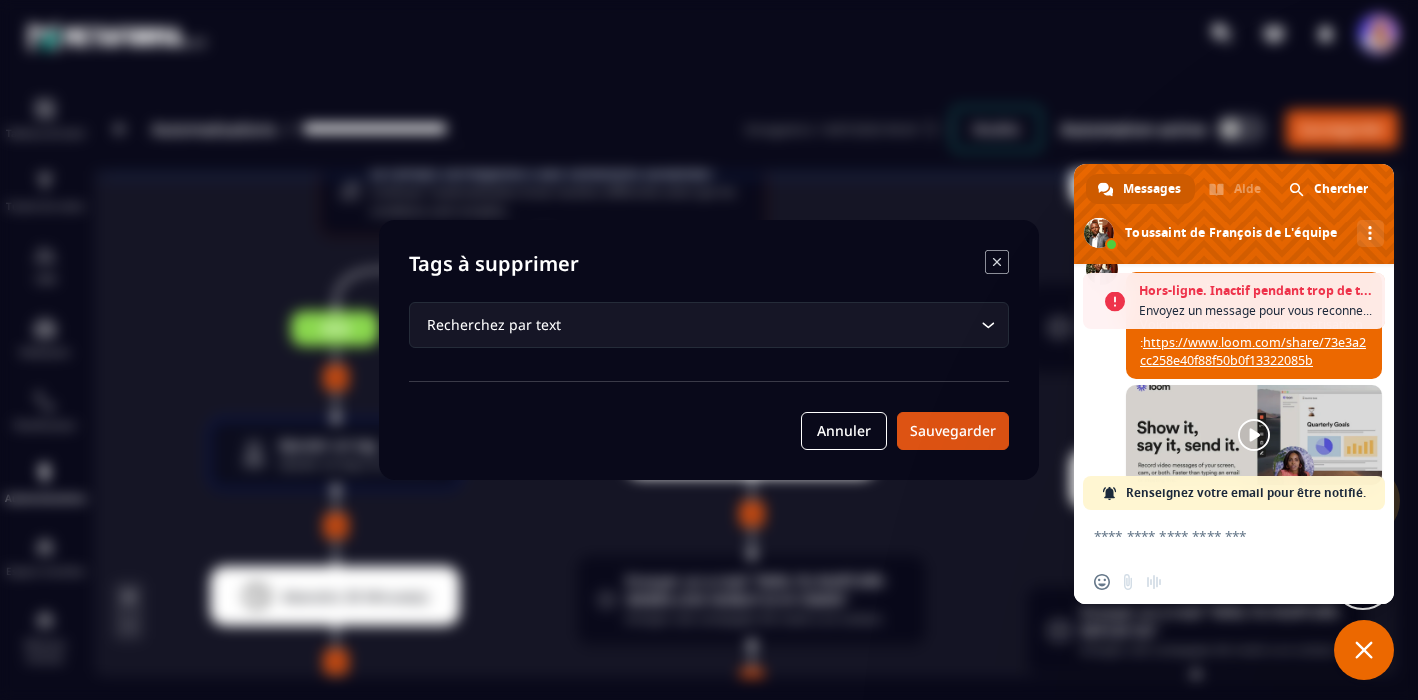 click on "Recherchez par text Loading..." 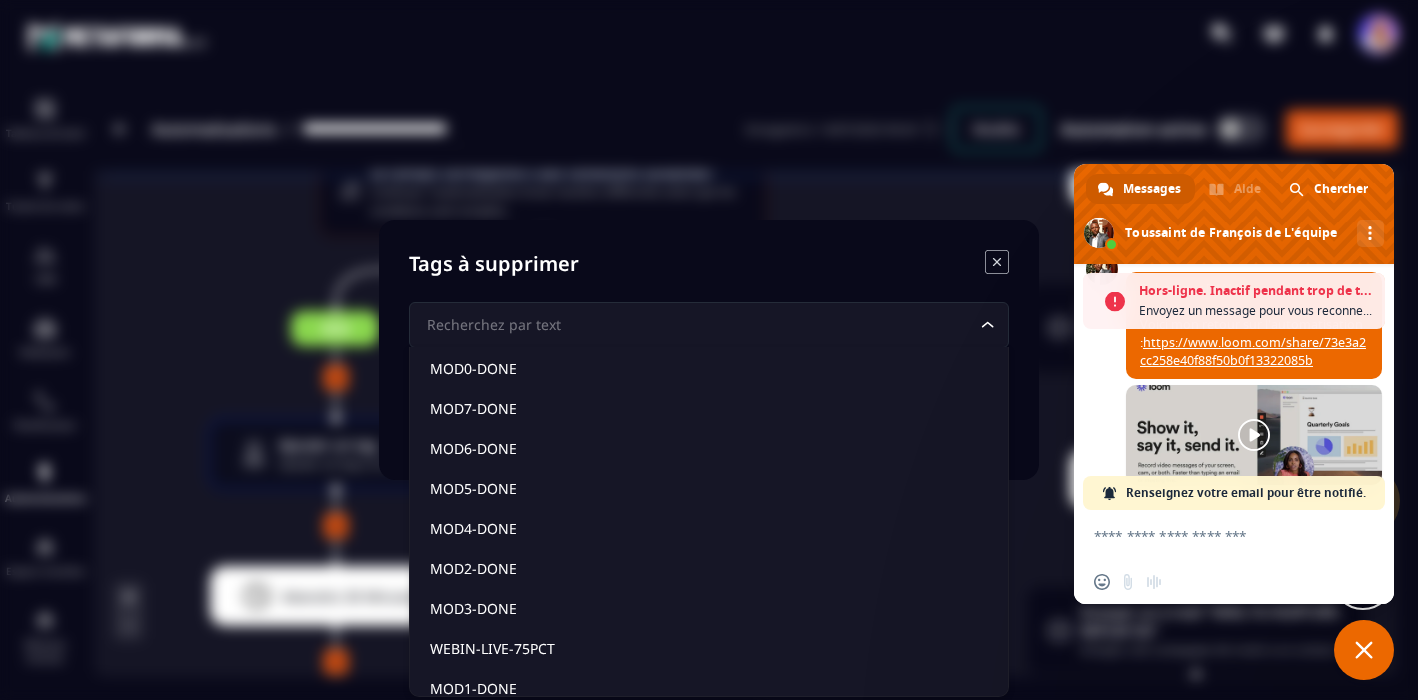scroll, scrollTop: 0, scrollLeft: 0, axis: both 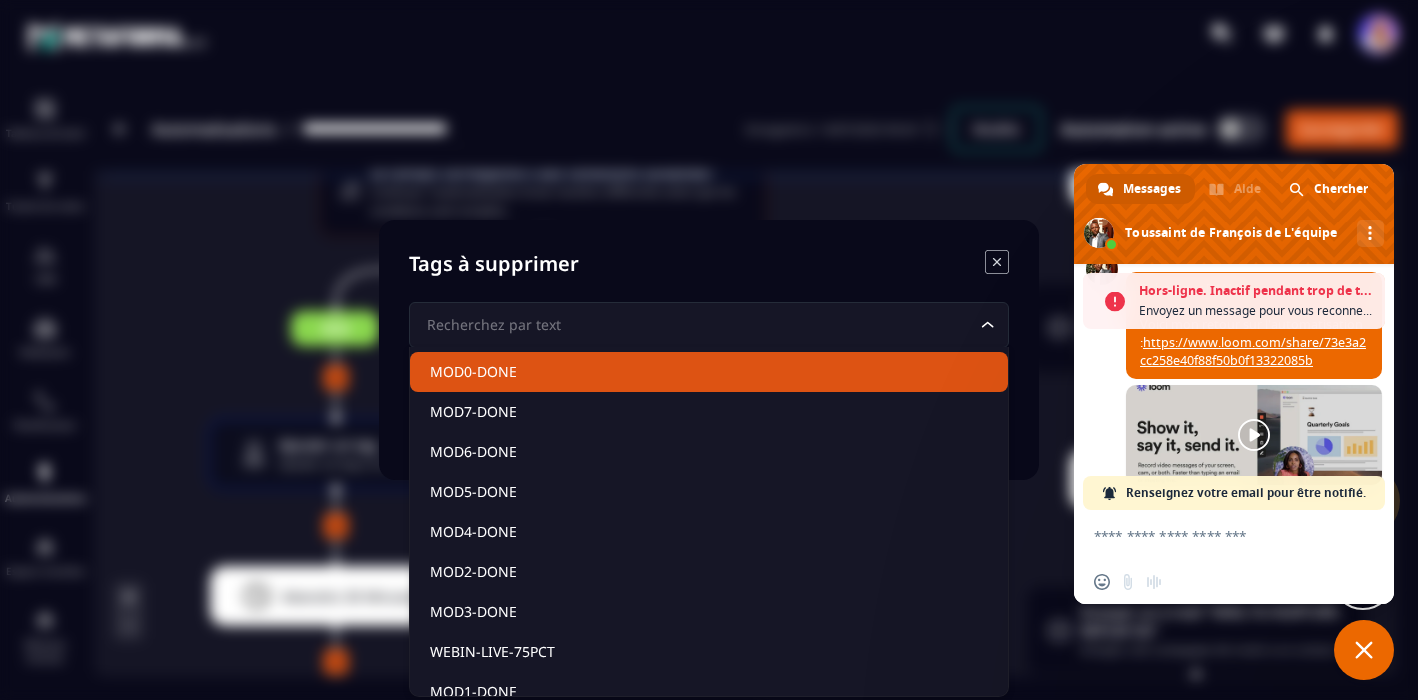 click 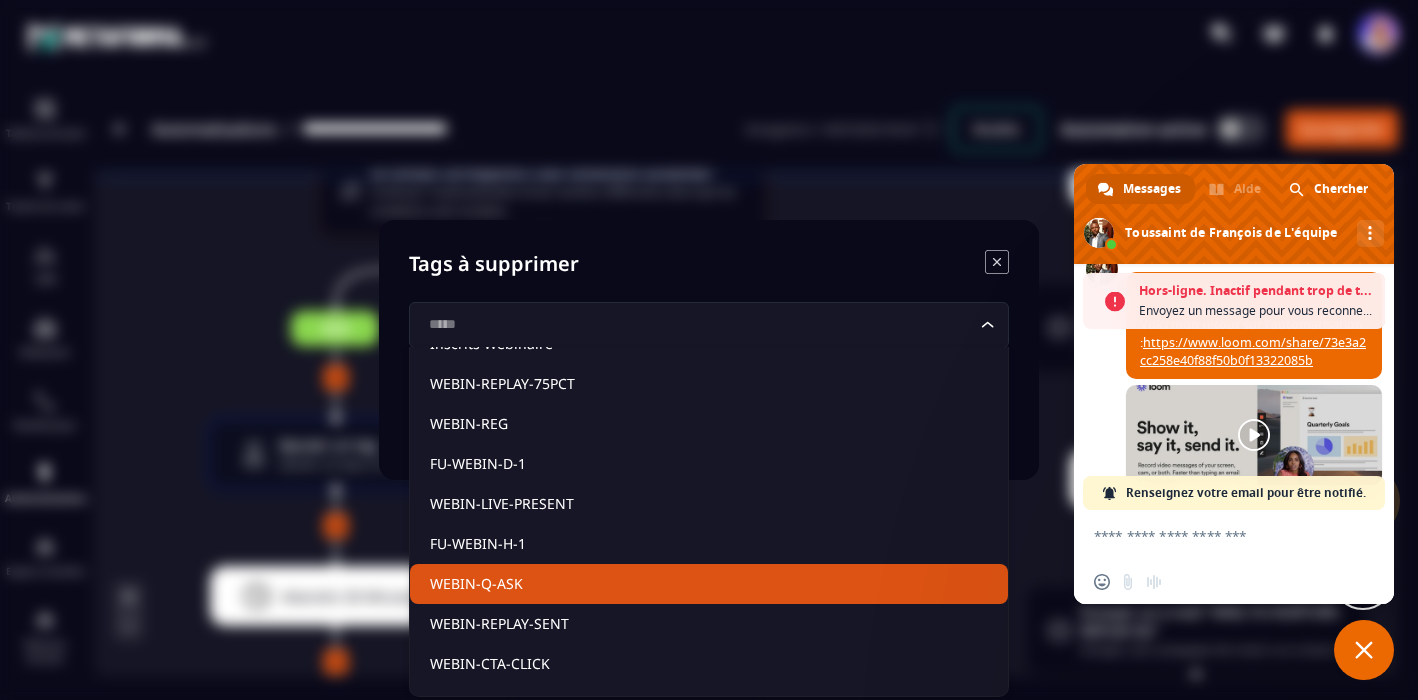 scroll, scrollTop: 0, scrollLeft: 0, axis: both 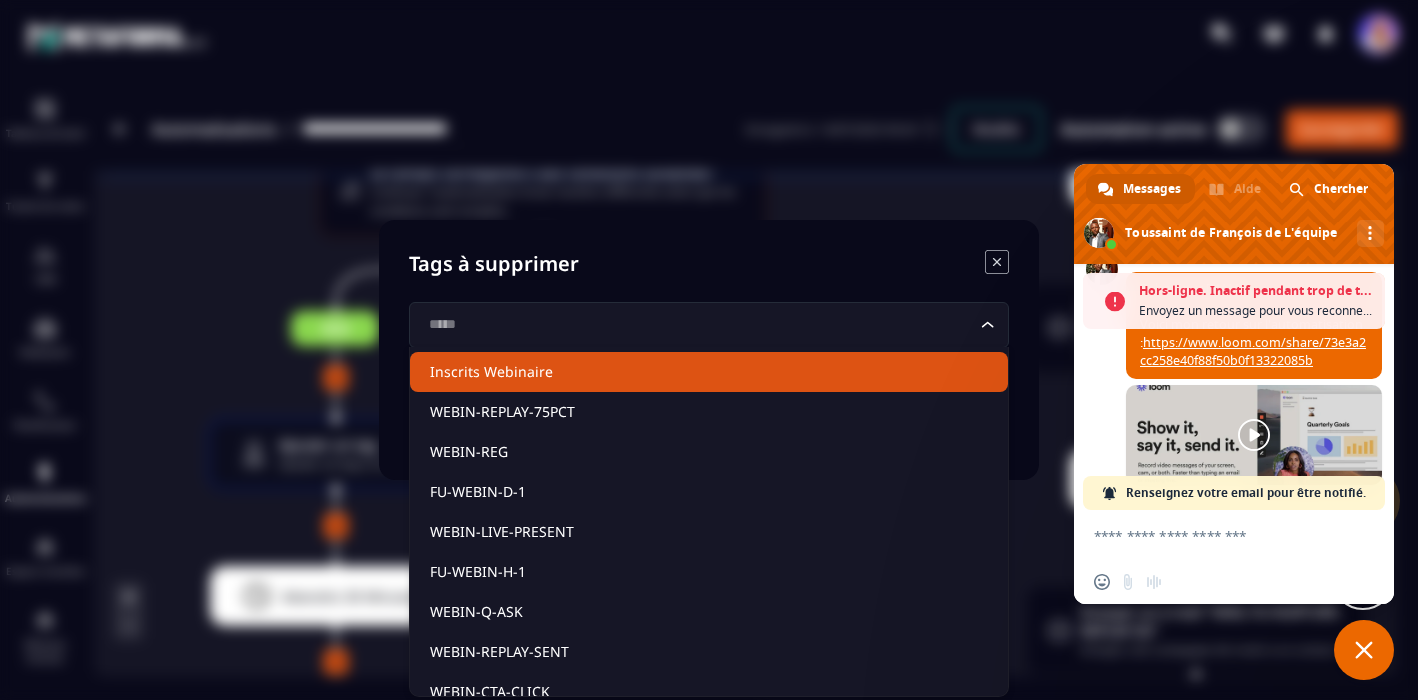 drag, startPoint x: 484, startPoint y: 318, endPoint x: 422, endPoint y: 319, distance: 62.008064 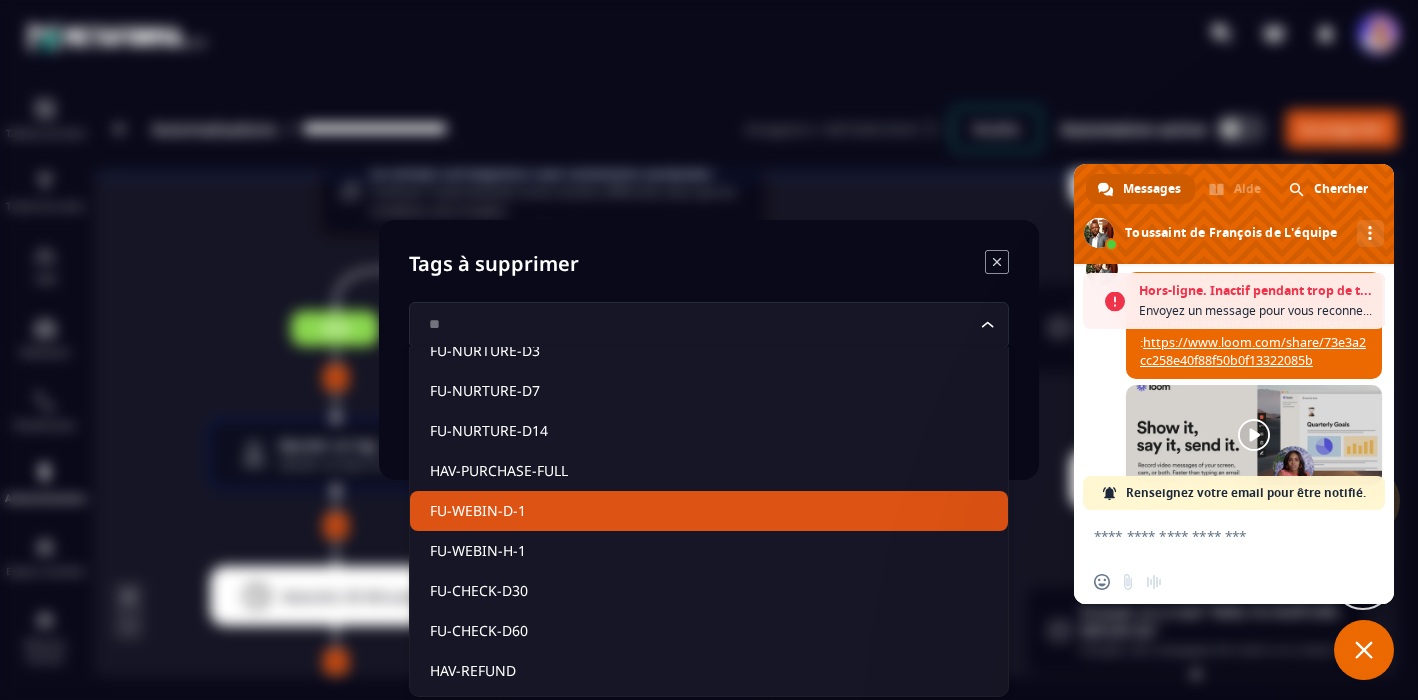 scroll, scrollTop: 0, scrollLeft: 0, axis: both 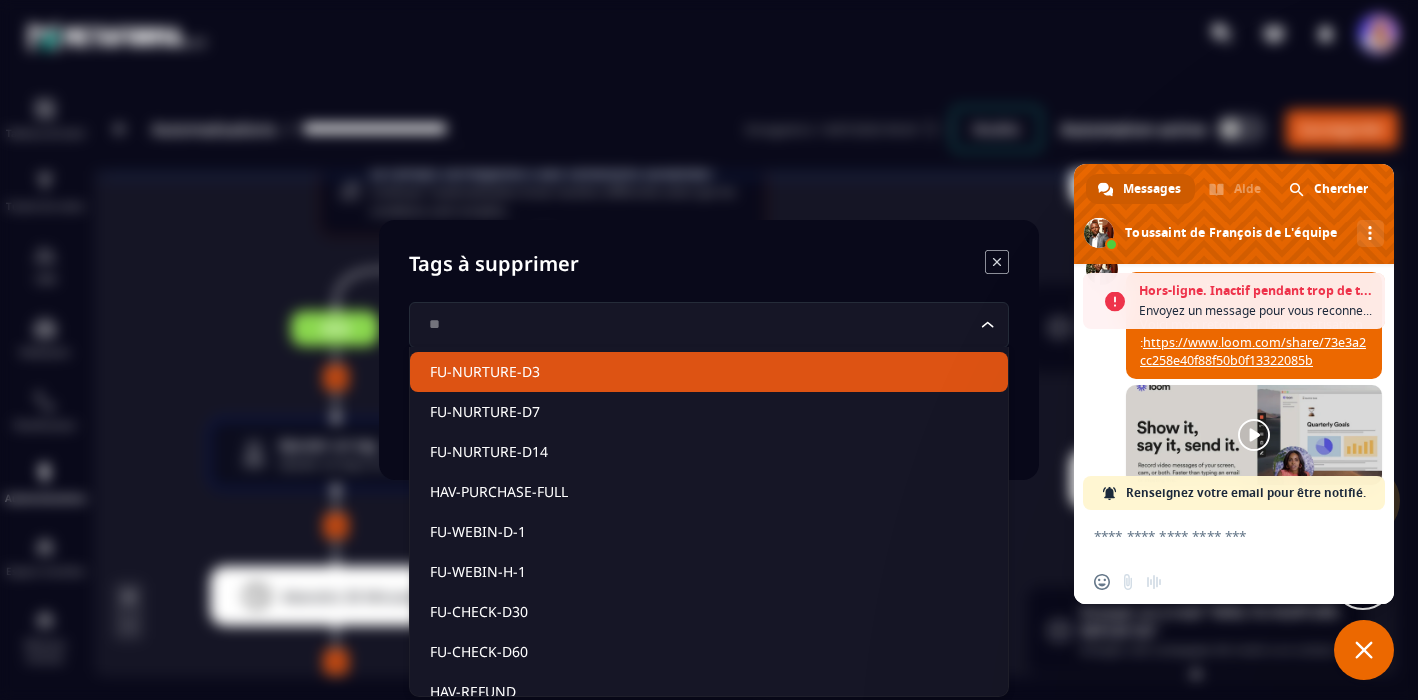 type on "*" 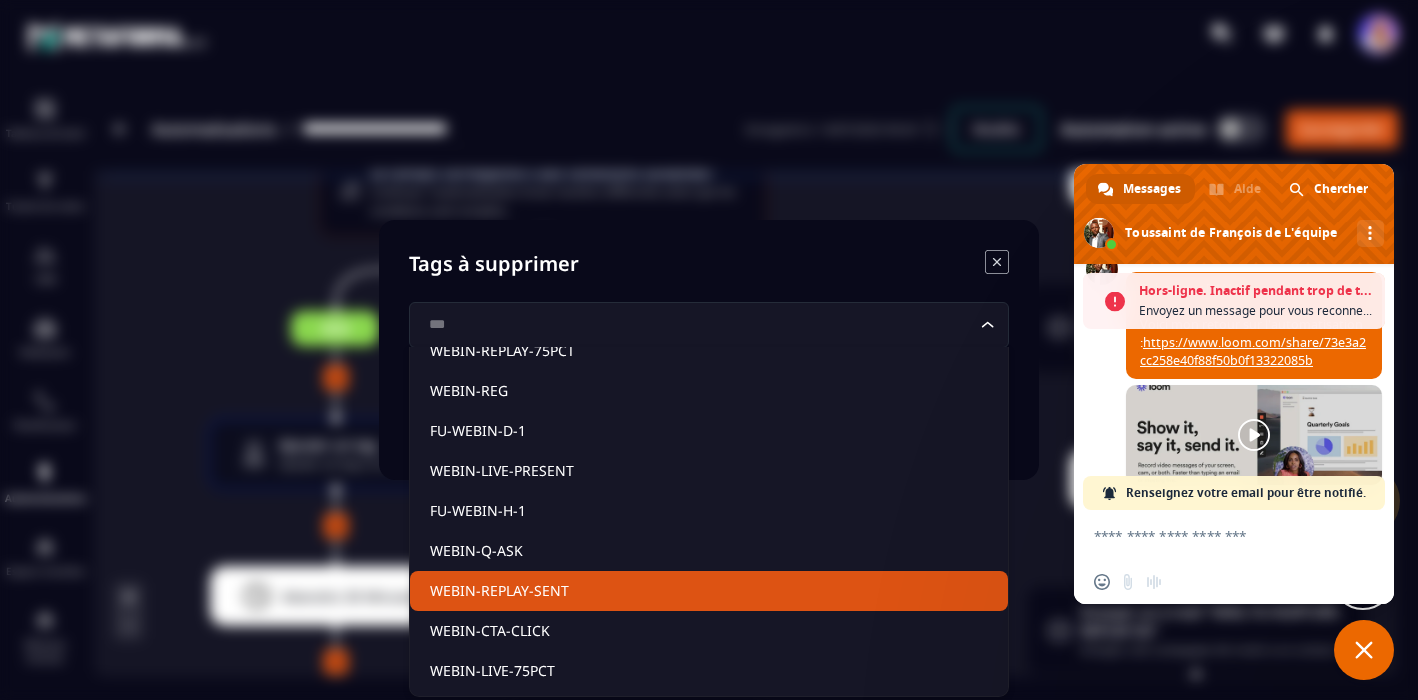 scroll, scrollTop: 0, scrollLeft: 0, axis: both 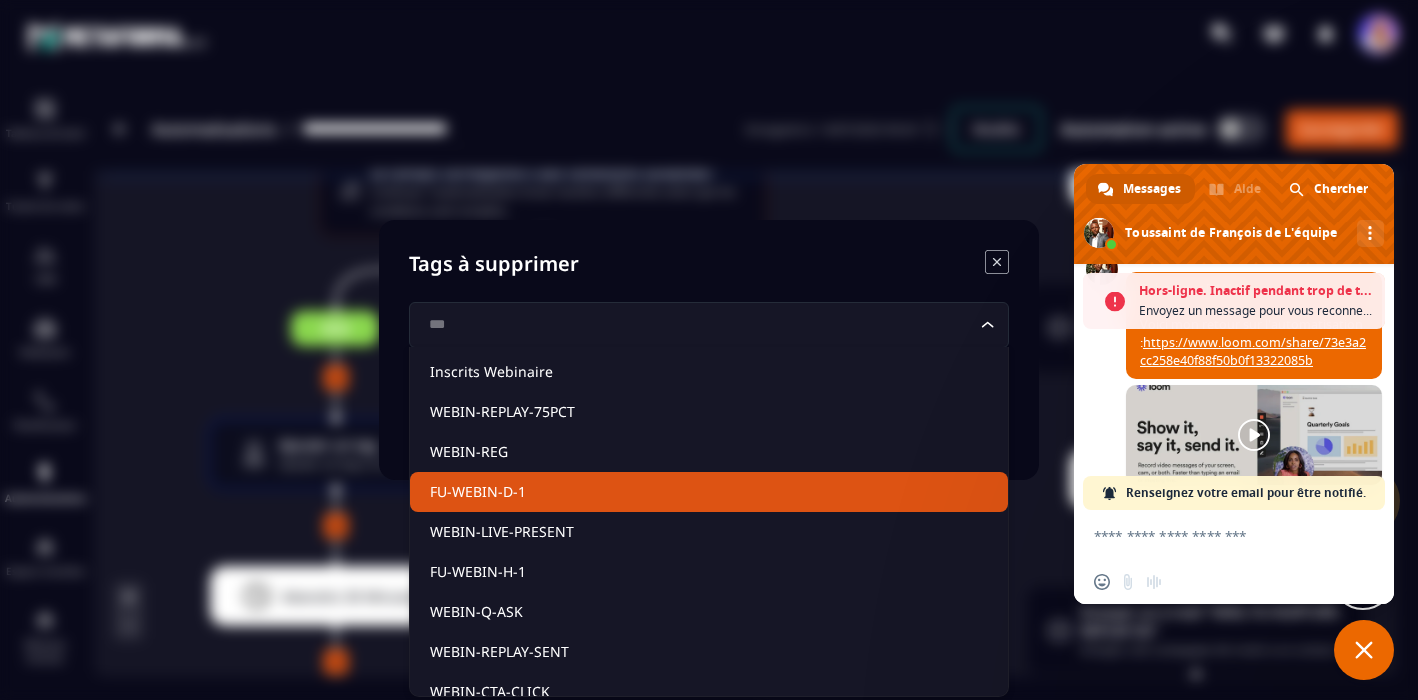type on "***" 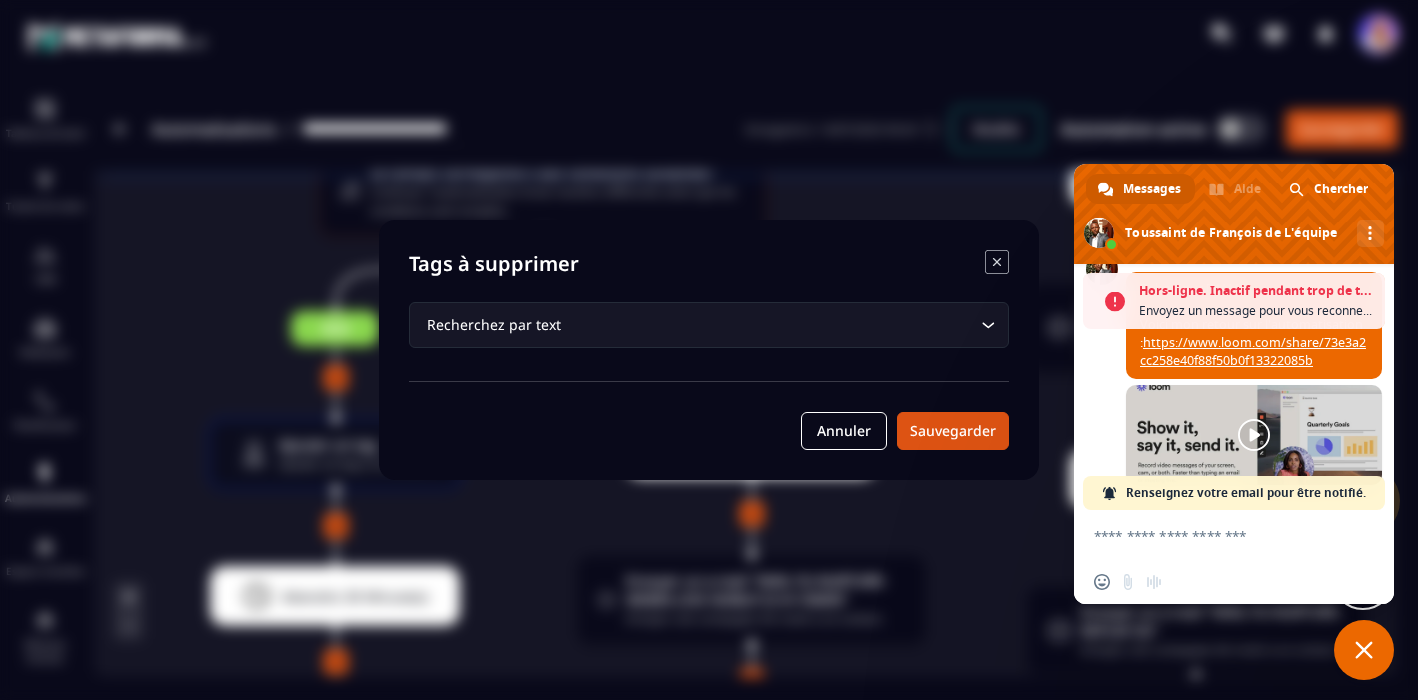 click at bounding box center (709, 350) 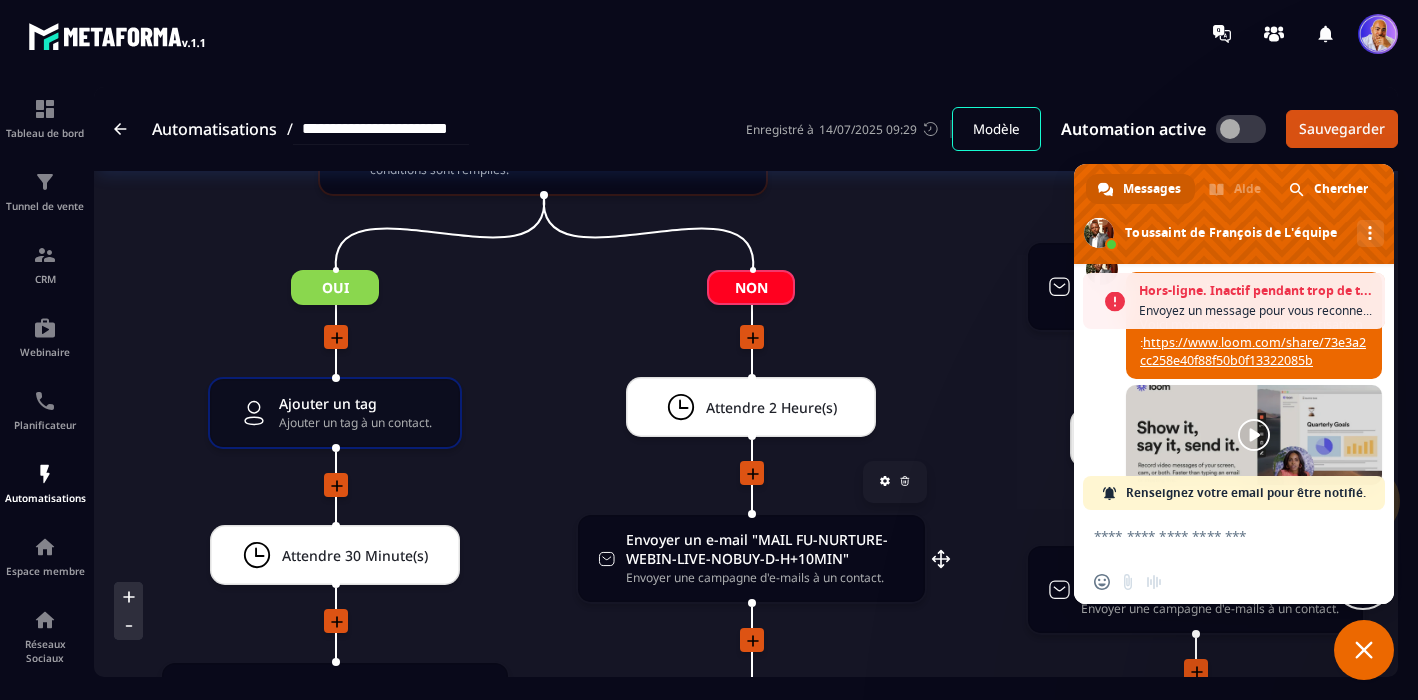 scroll, scrollTop: 3277, scrollLeft: 0, axis: vertical 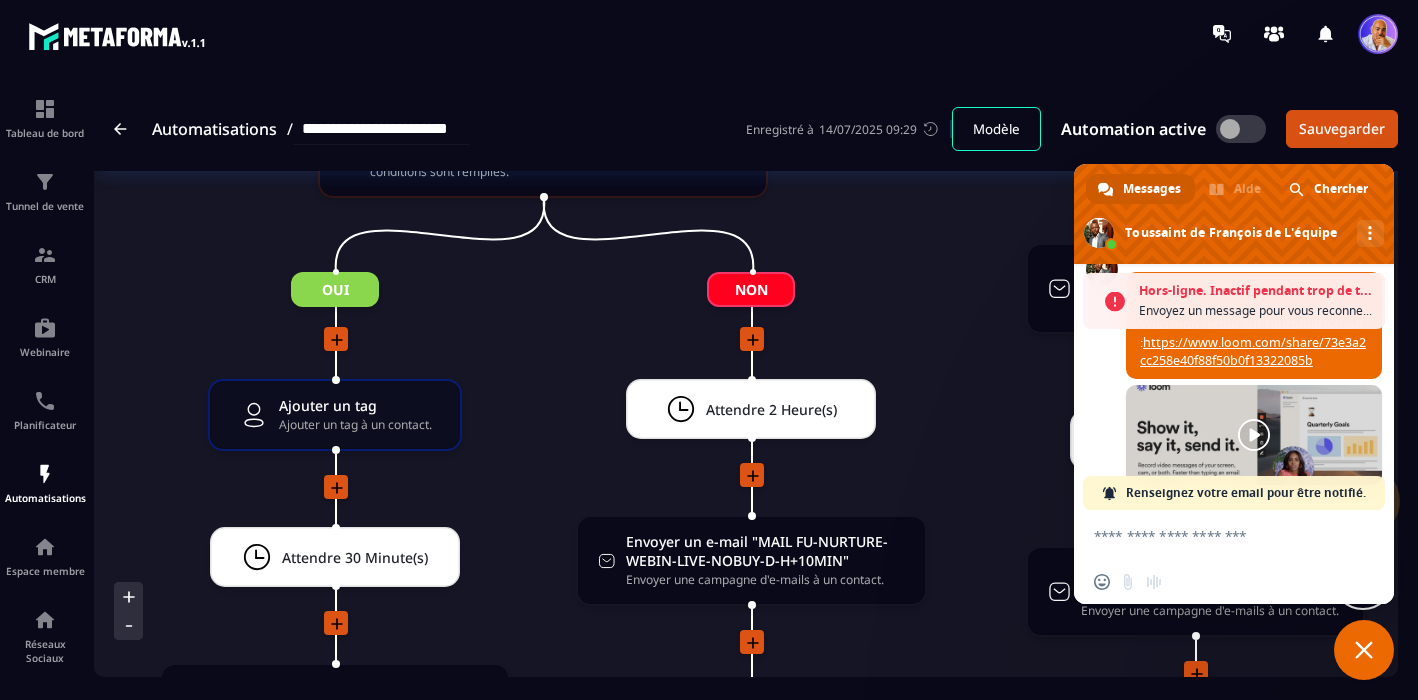 click 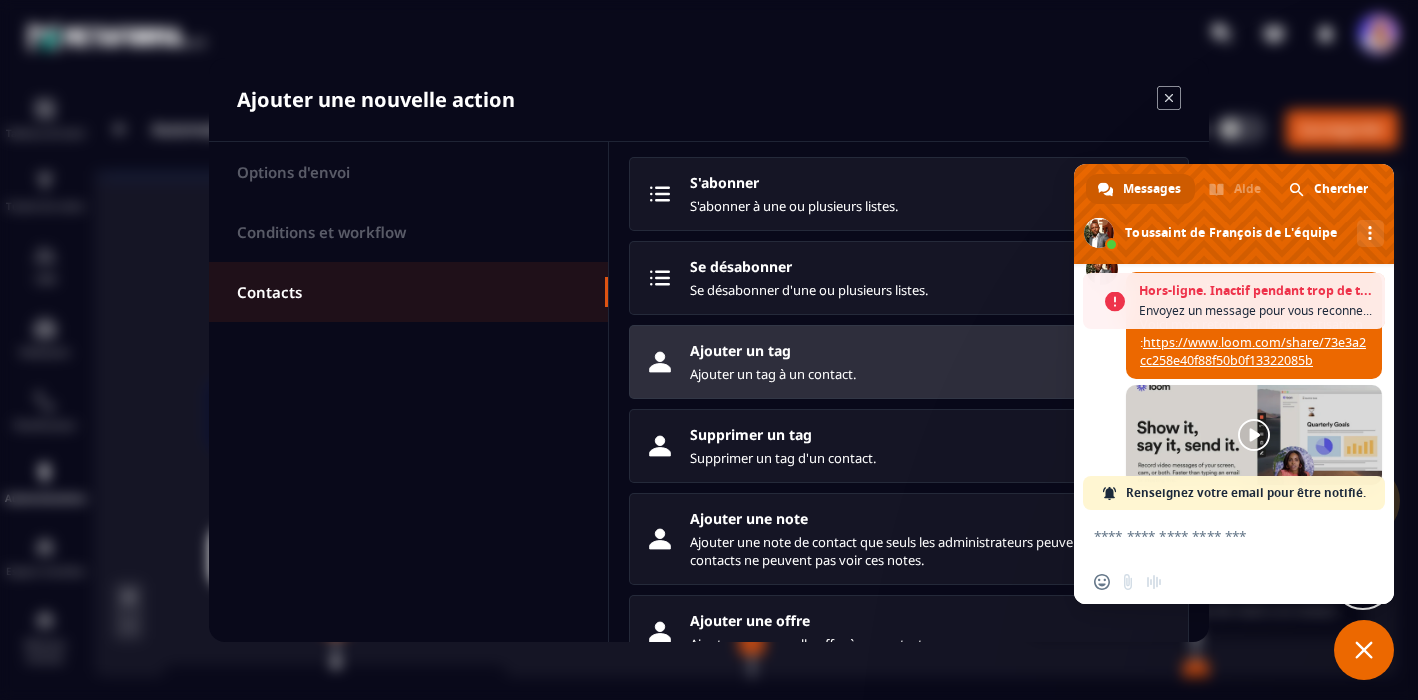 click on "Ajouter un tag à un contact." at bounding box center [931, 374] 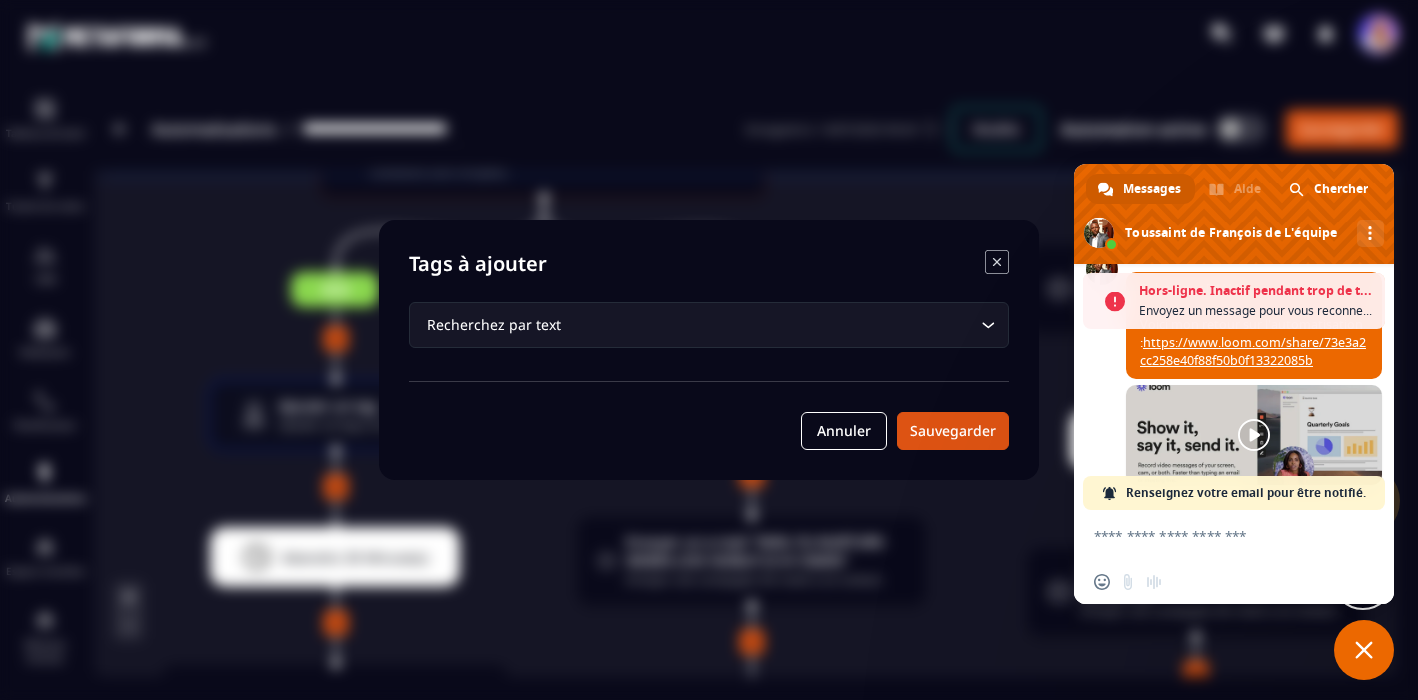 click on "Recherchez par text" at bounding box center (699, 325) 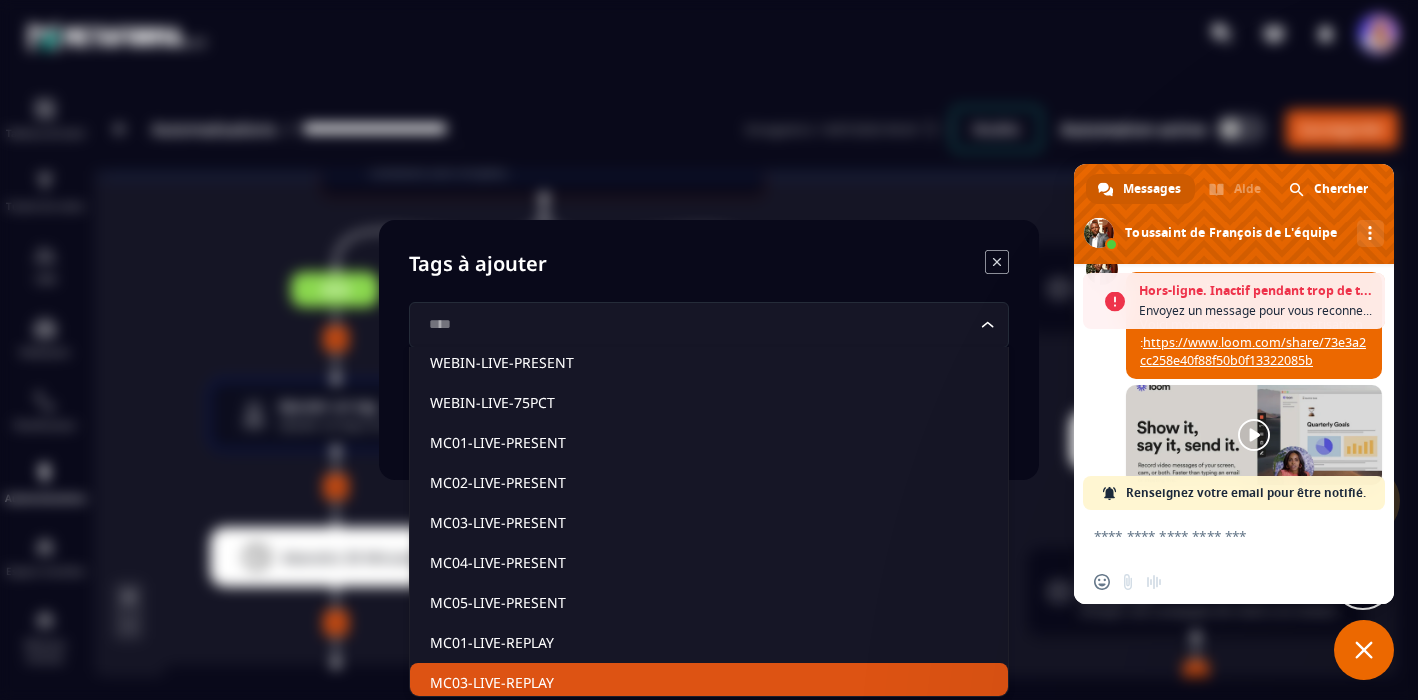 scroll, scrollTop: 0, scrollLeft: 0, axis: both 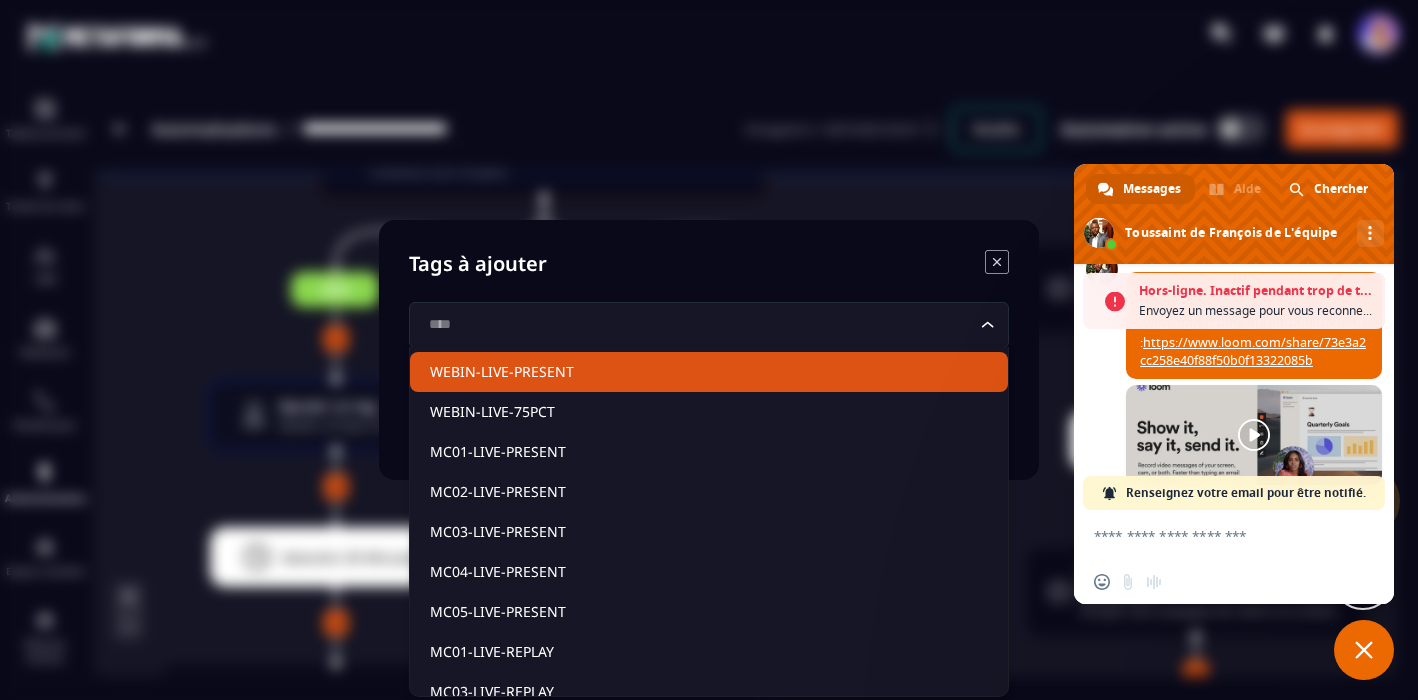 type on "****" 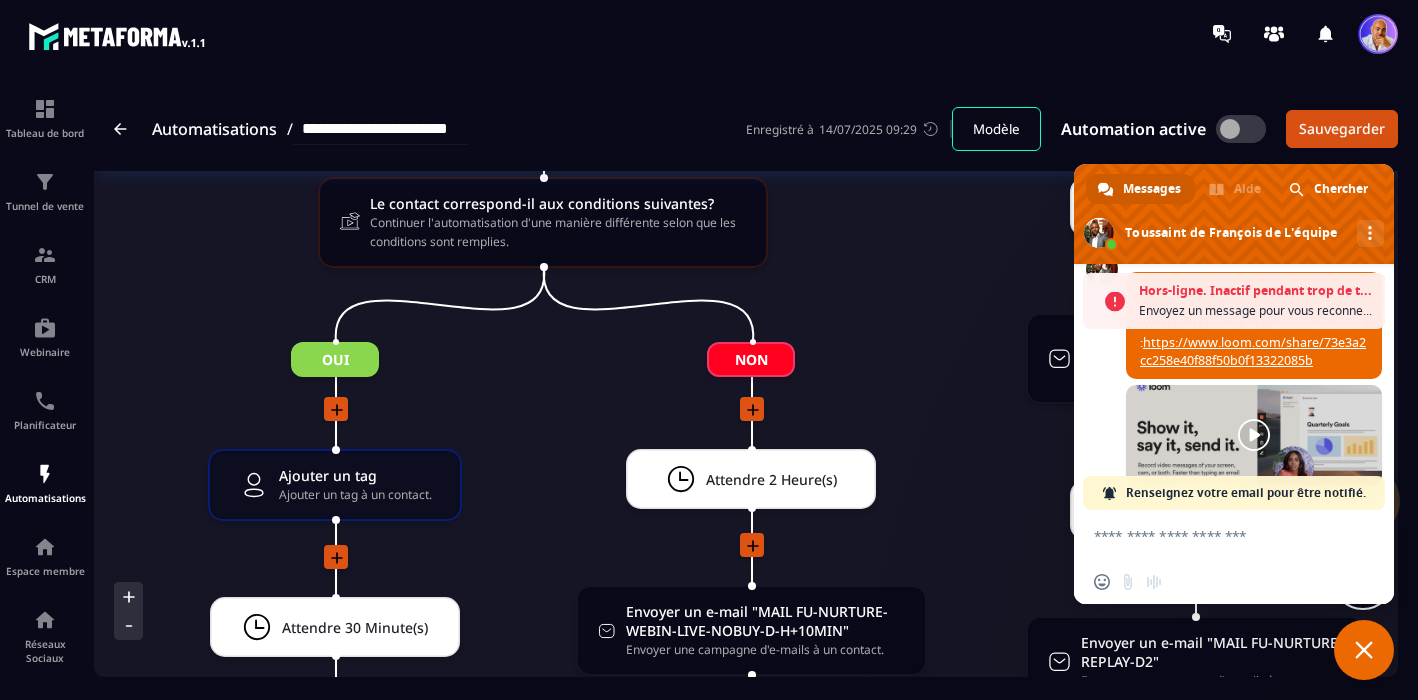 scroll, scrollTop: 3203, scrollLeft: 0, axis: vertical 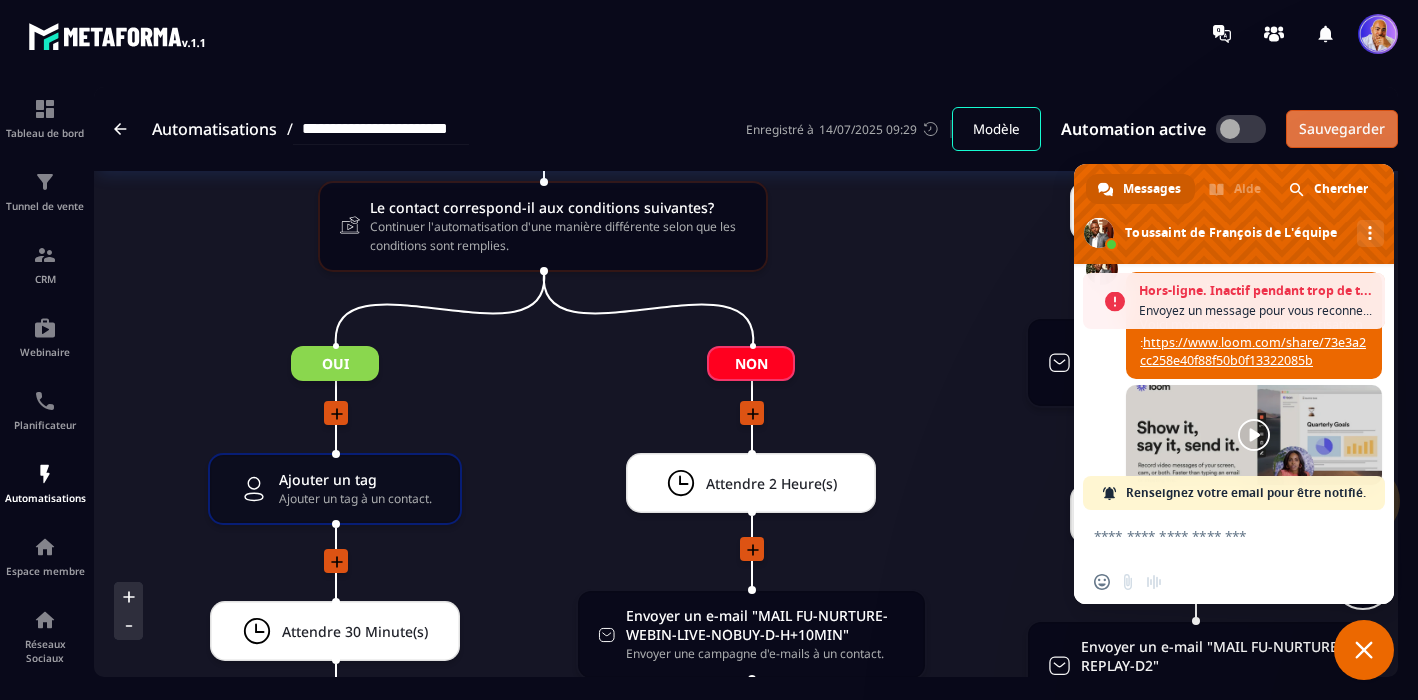 click on "Sauvegarder" at bounding box center (1342, 129) 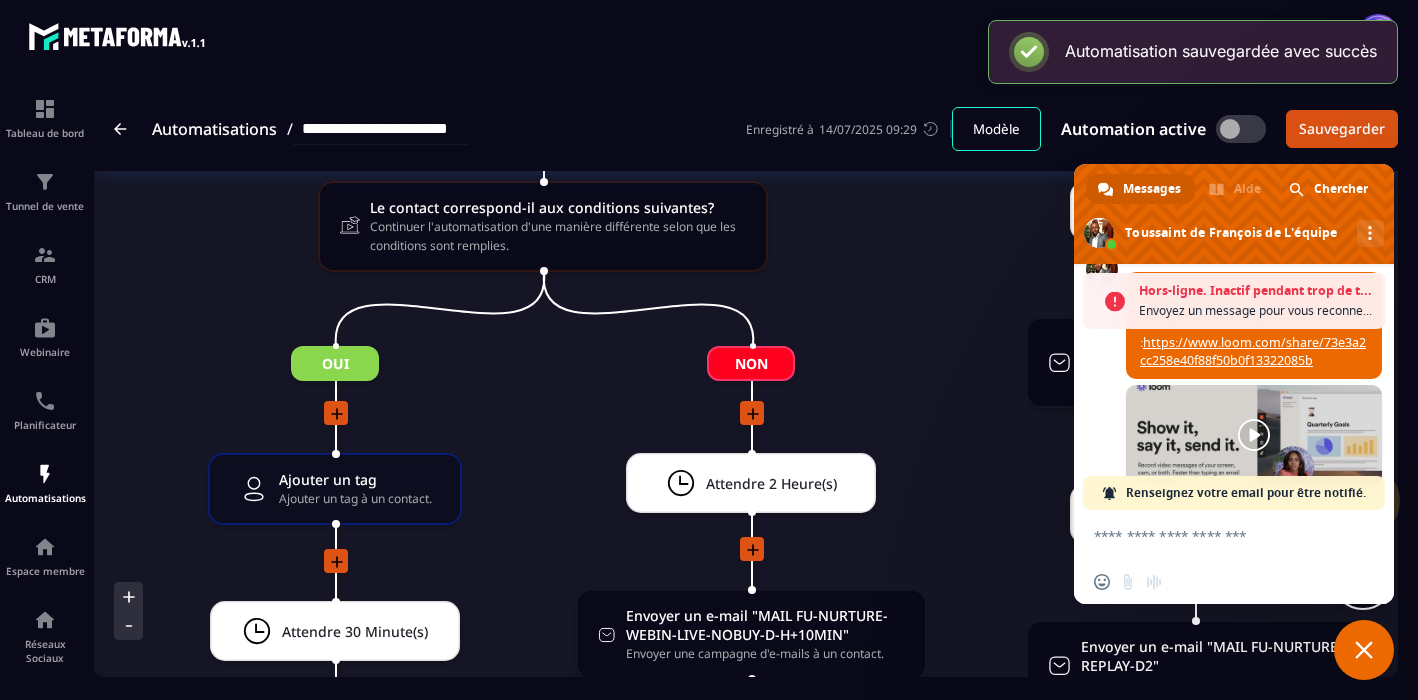click at bounding box center [1214, 535] 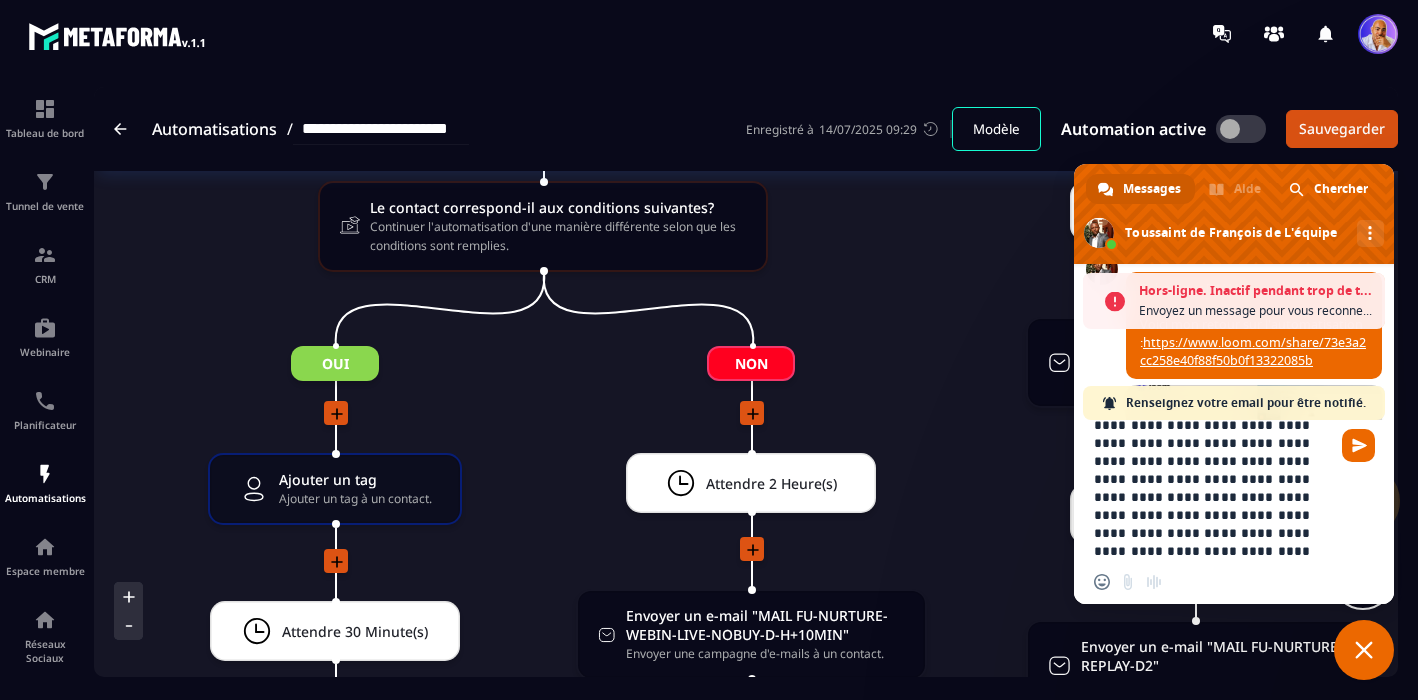 scroll, scrollTop: 39, scrollLeft: 0, axis: vertical 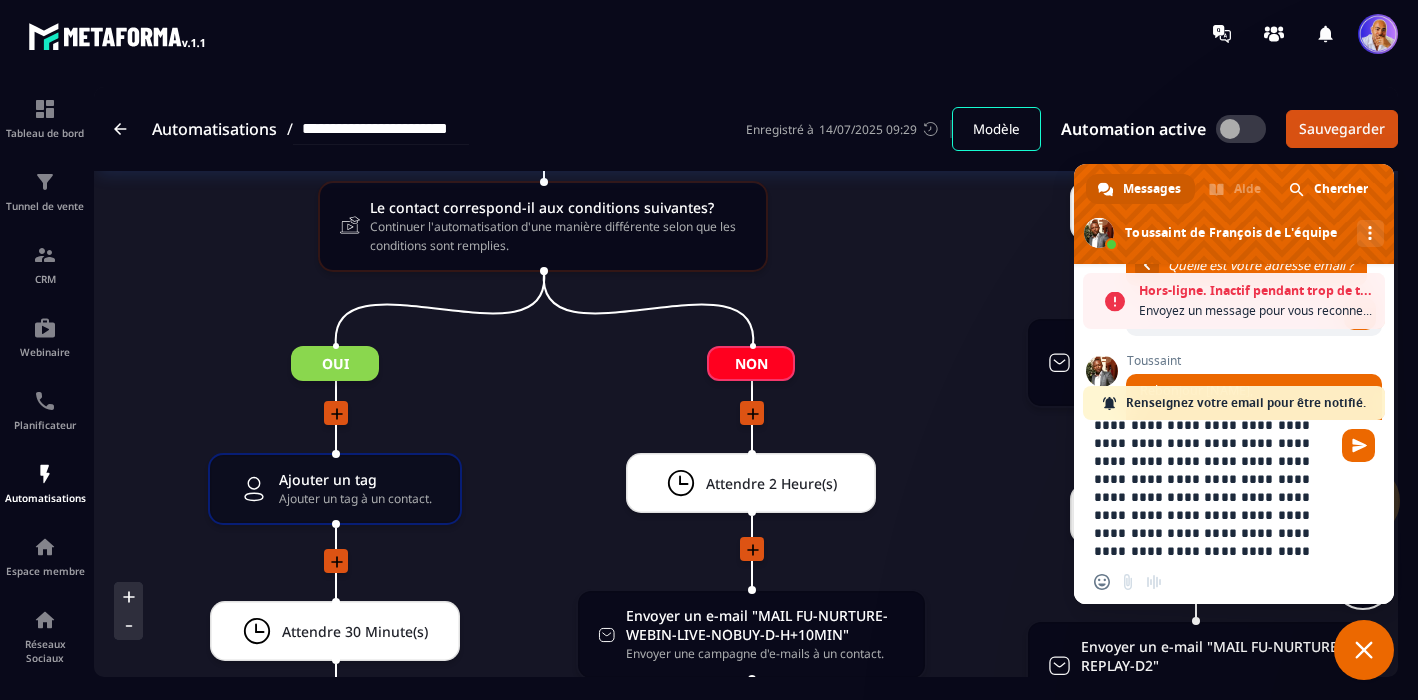 click on "**********" at bounding box center (1214, 490) 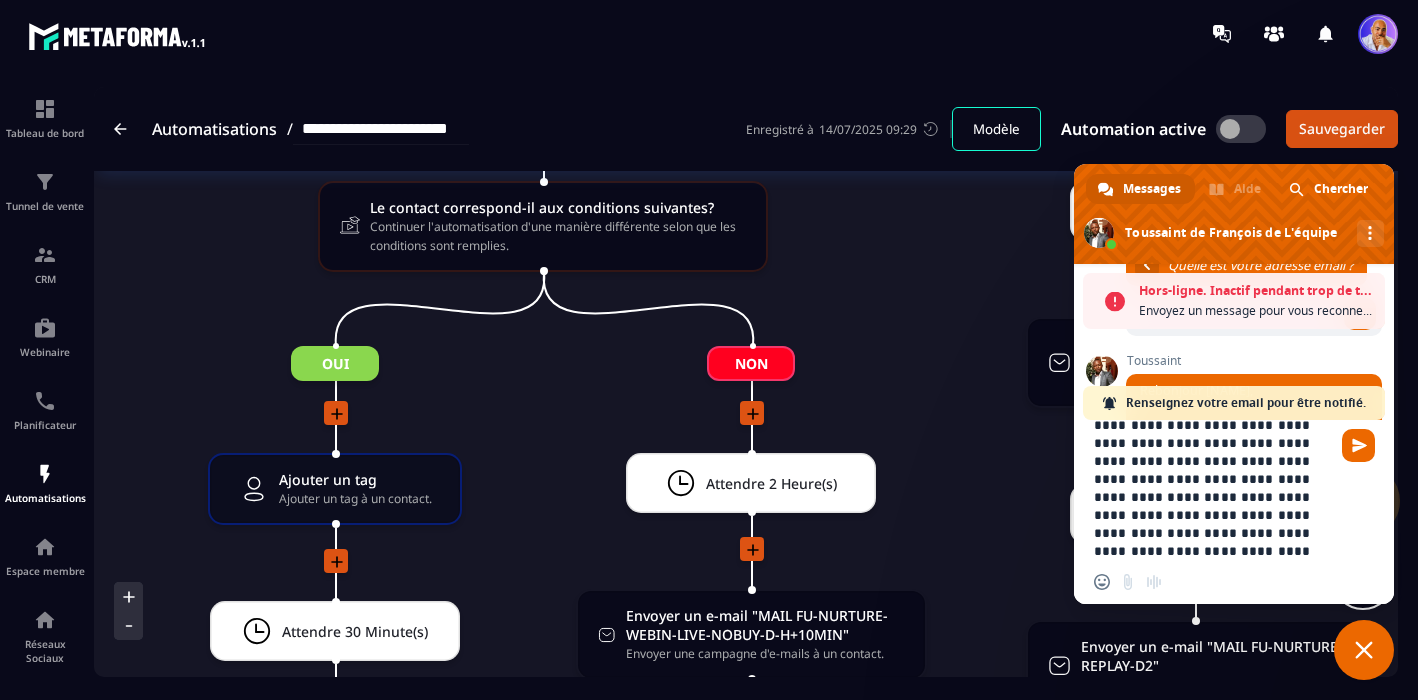 scroll, scrollTop: 183, scrollLeft: 0, axis: vertical 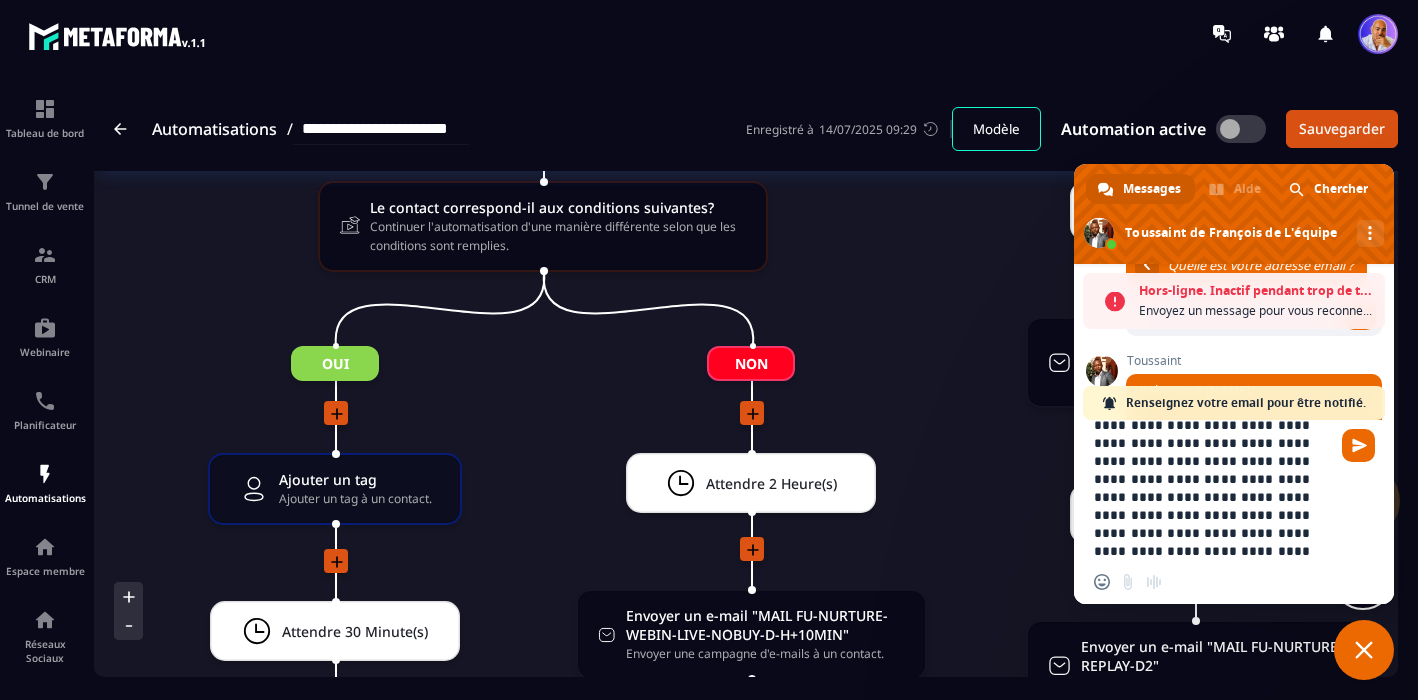 click on "**********" at bounding box center [1214, 490] 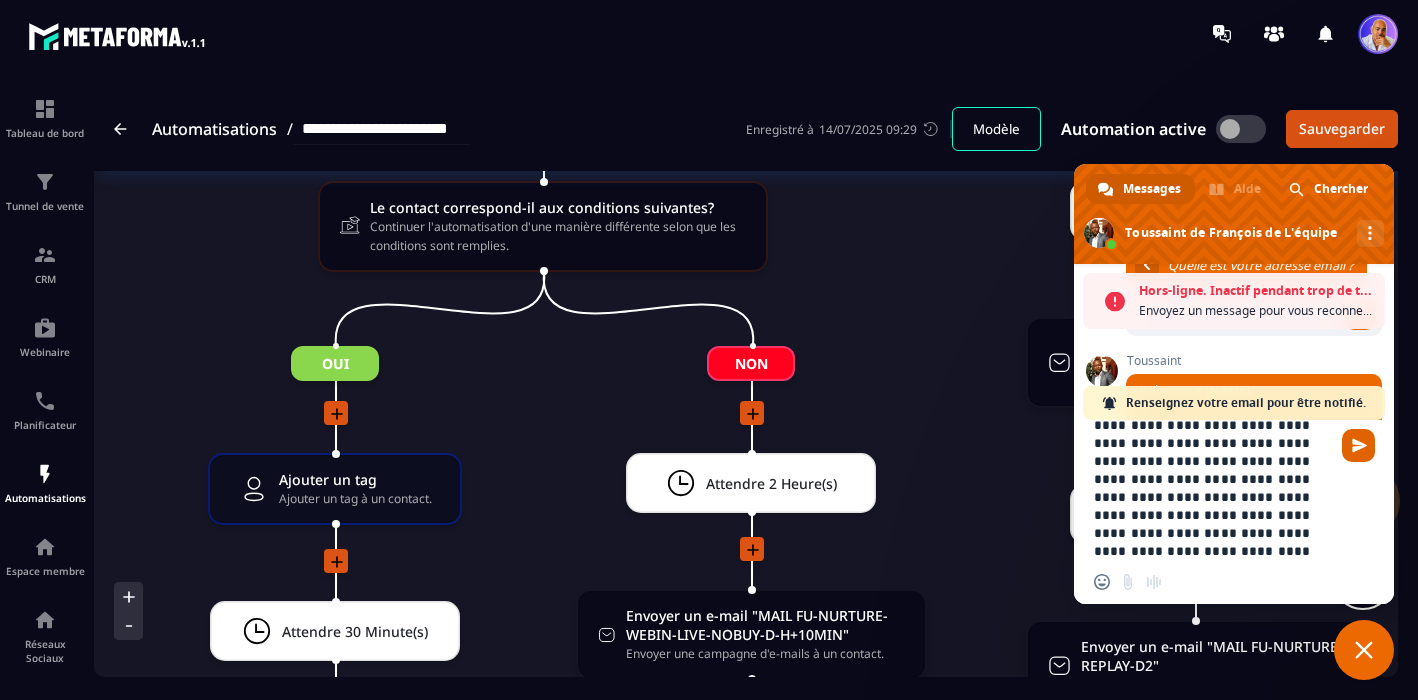 type on "**********" 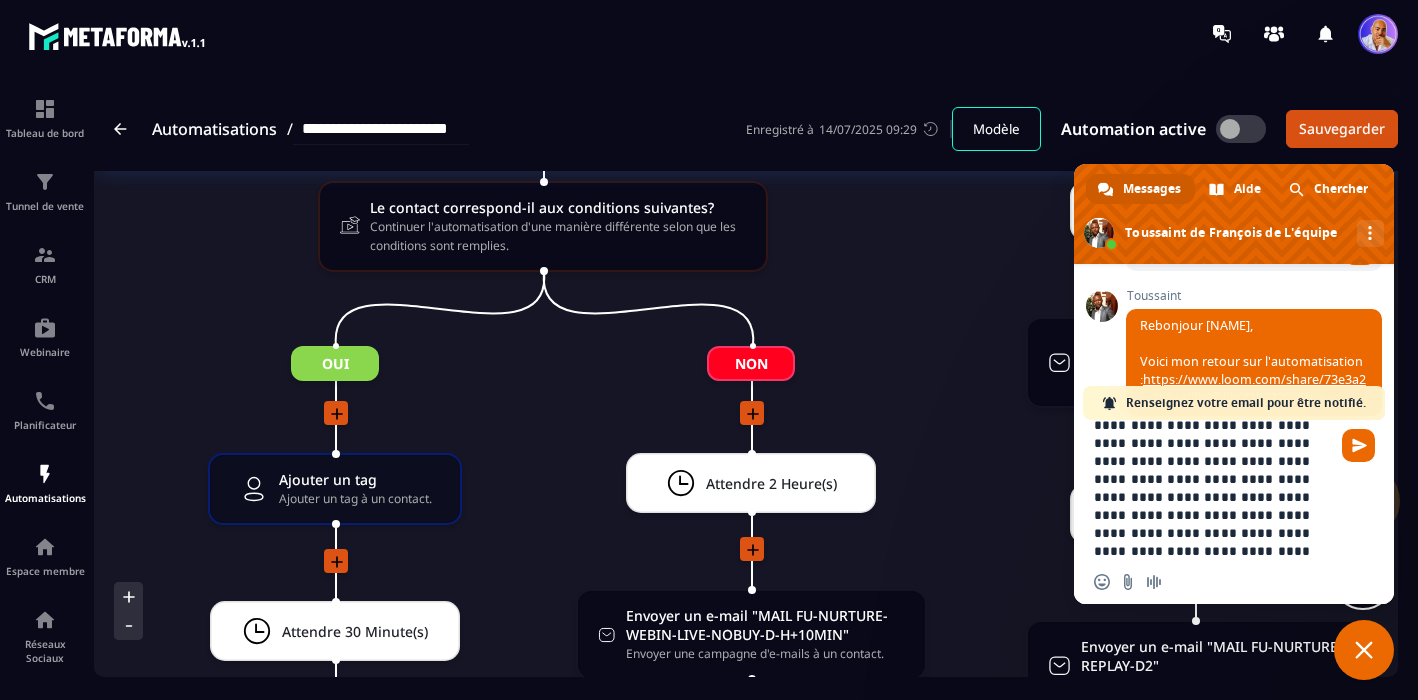 type on "**********" 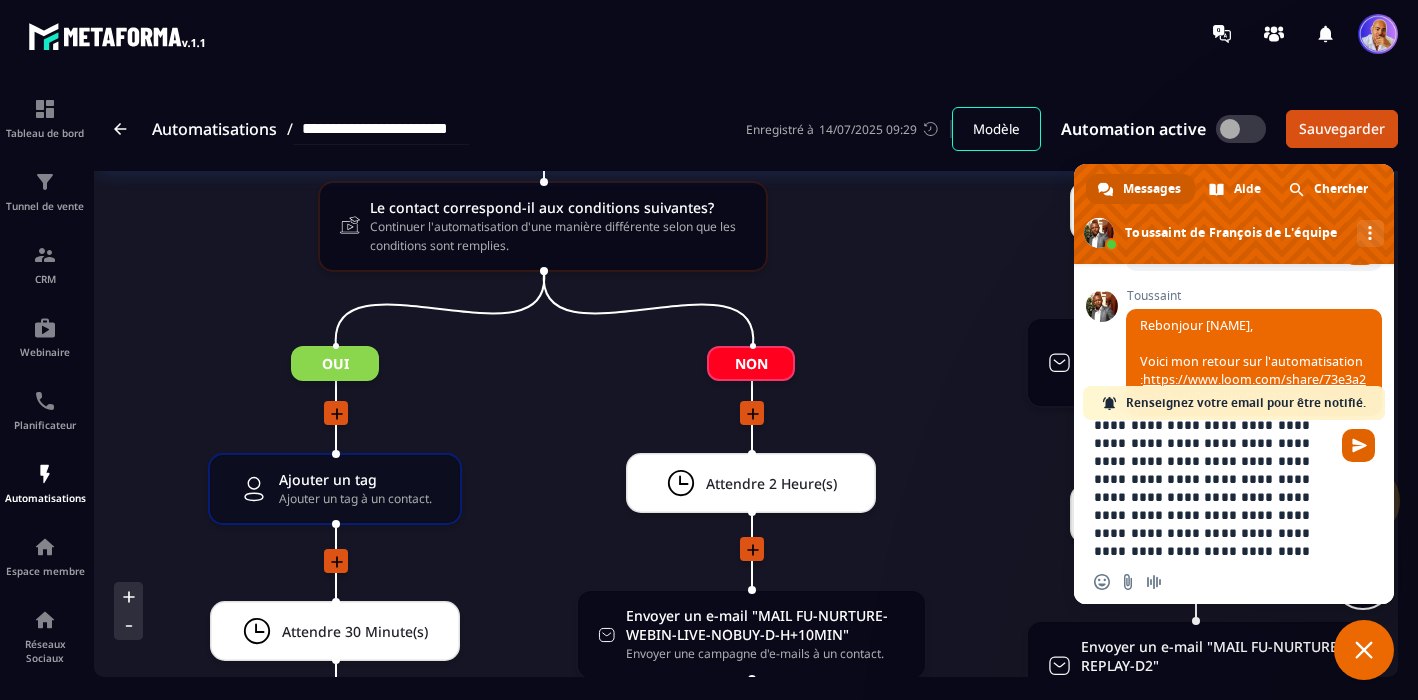 click at bounding box center (1359, 445) 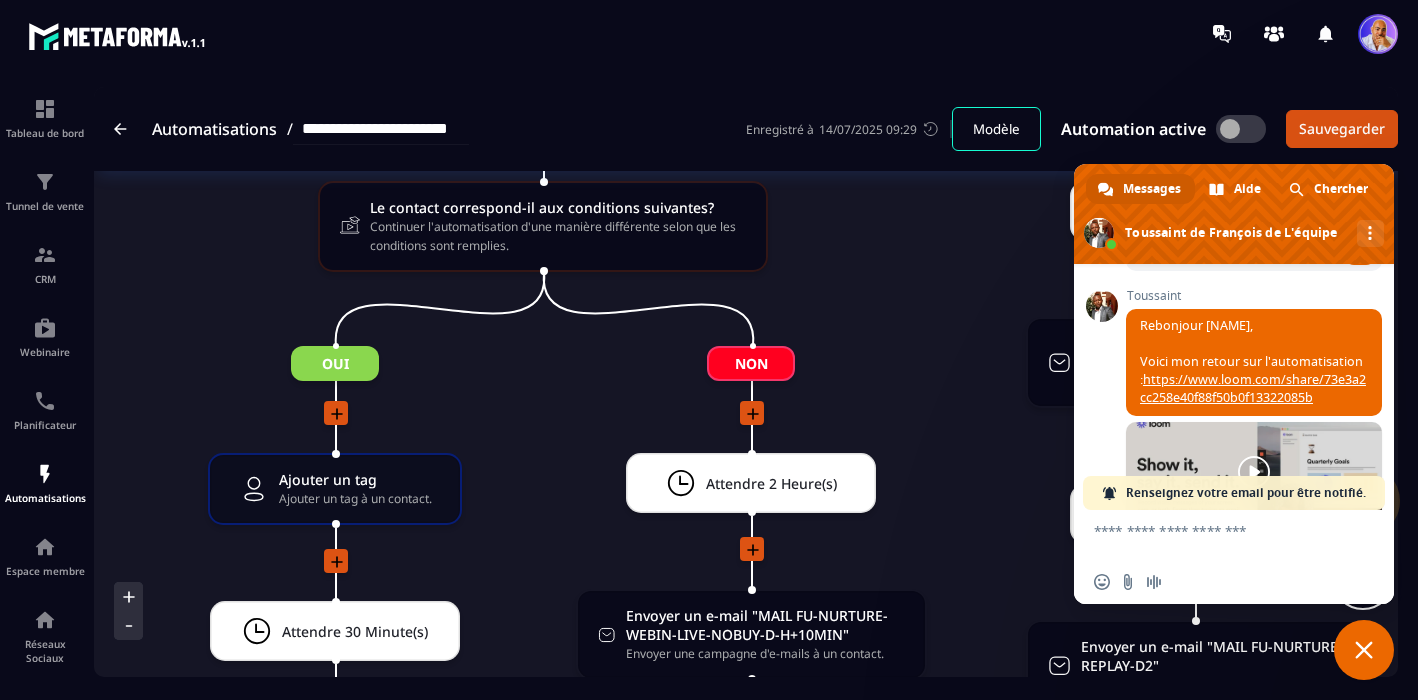 scroll, scrollTop: 2677, scrollLeft: 0, axis: vertical 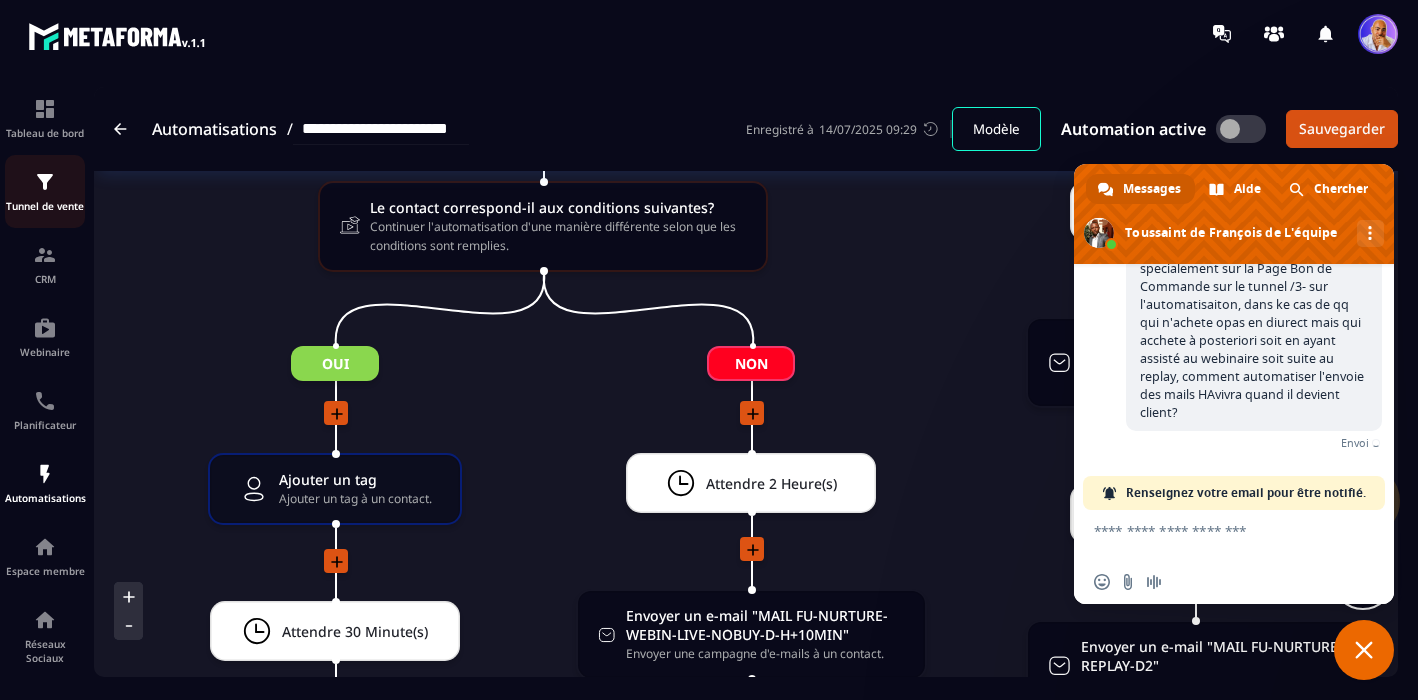 click at bounding box center [45, 182] 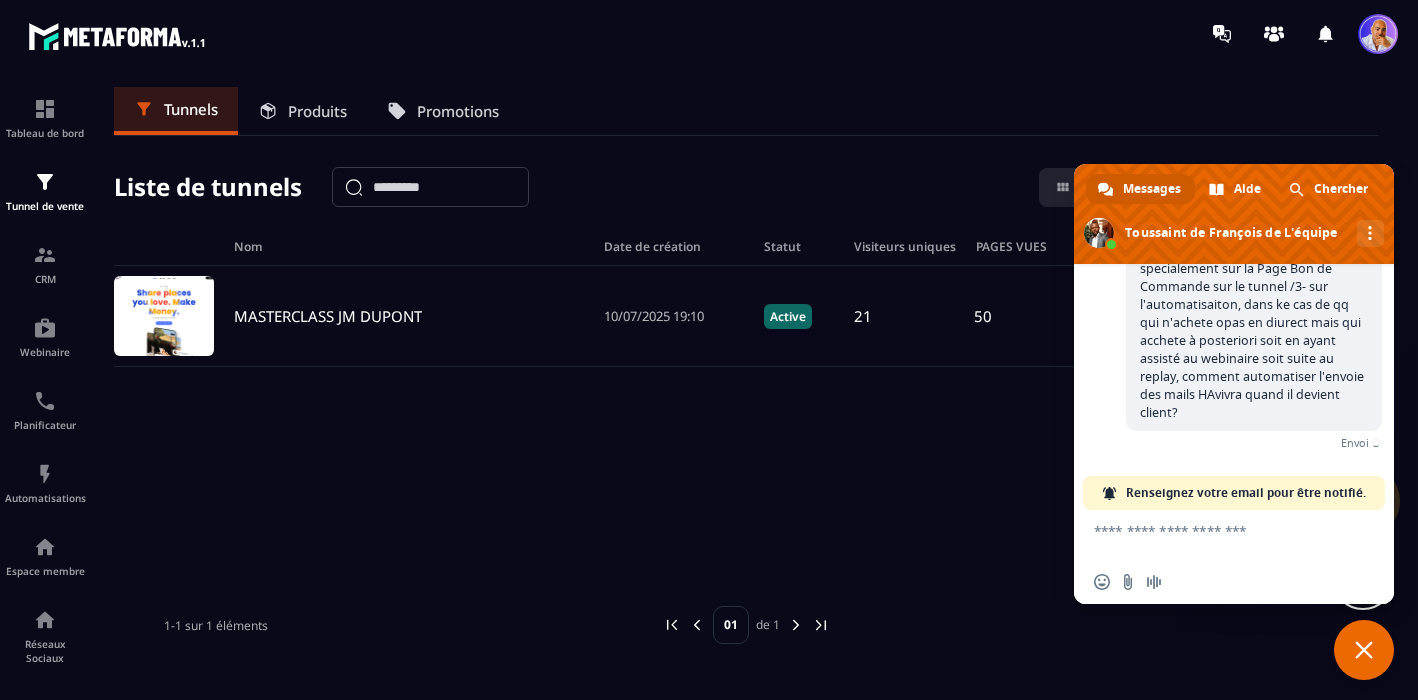 click on "Produits" at bounding box center (317, 111) 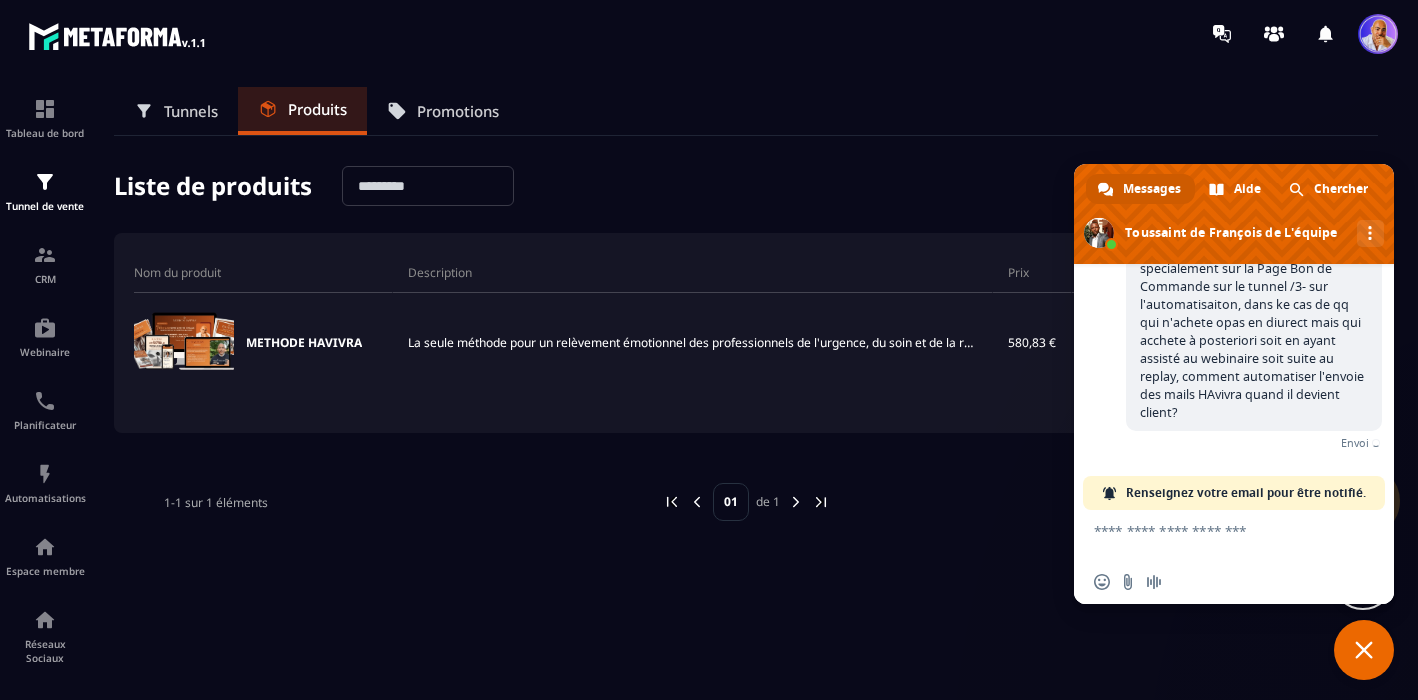 click on "Tunnels" at bounding box center (191, 111) 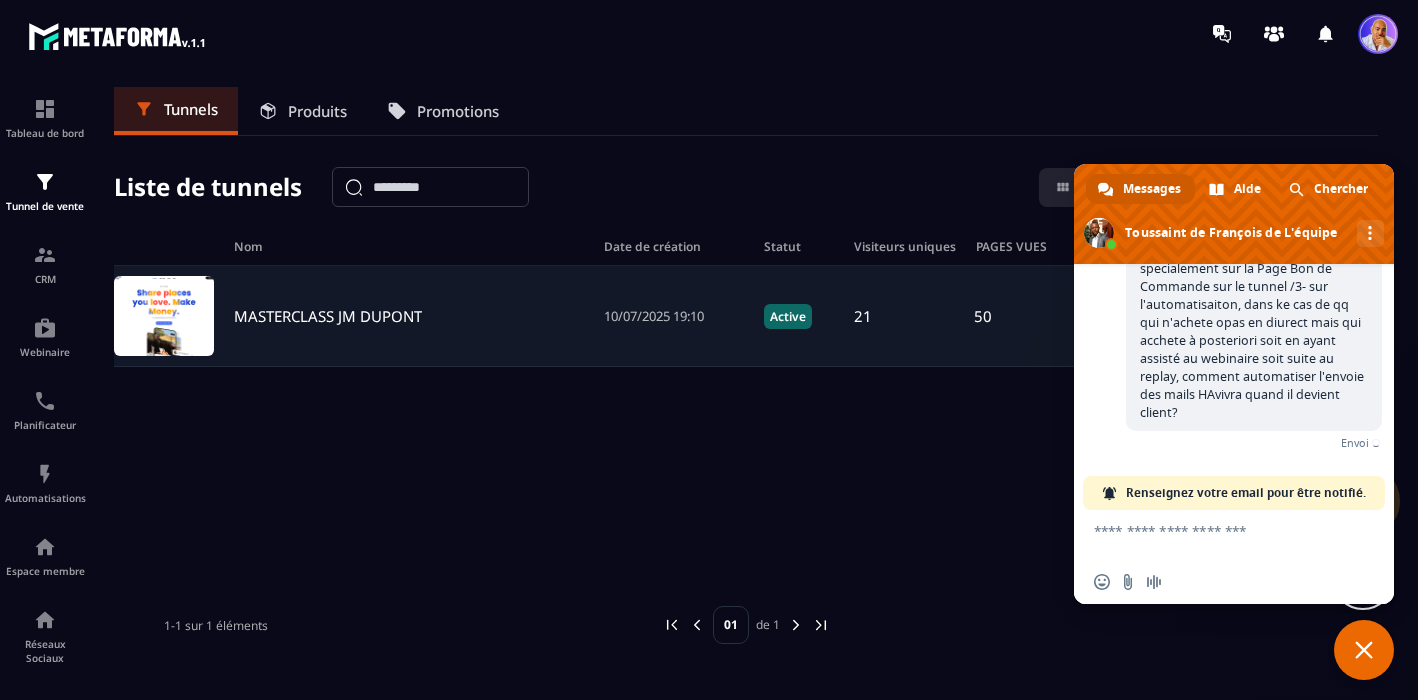 click on "MASTERCLASS JM DUPONT" at bounding box center (328, 316) 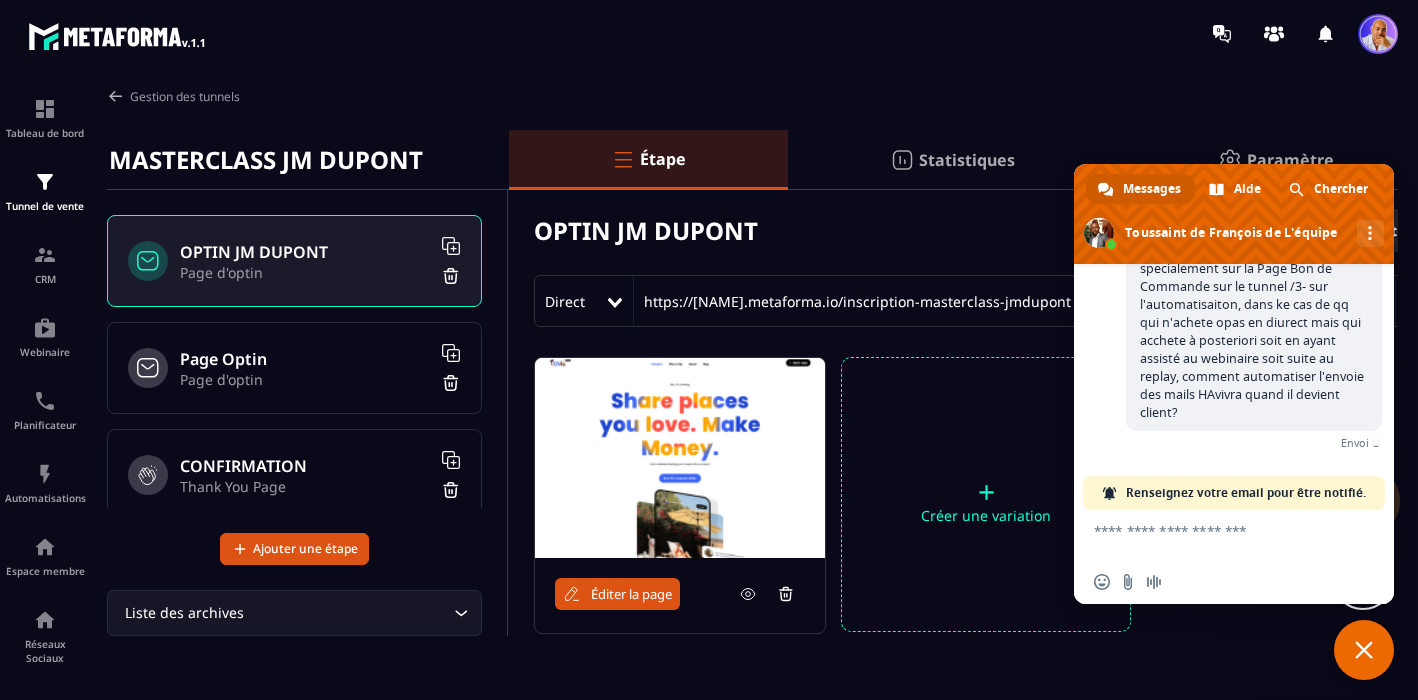 scroll, scrollTop: 0, scrollLeft: 0, axis: both 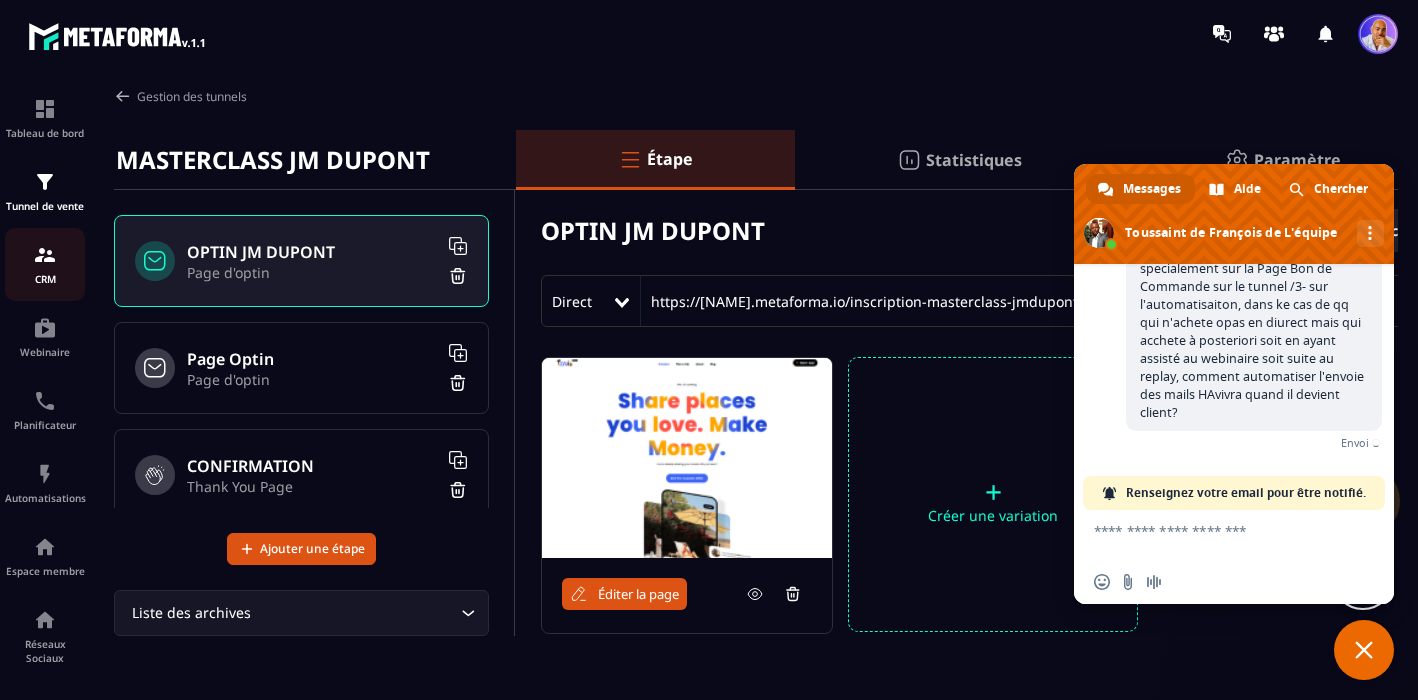 click at bounding box center [45, 255] 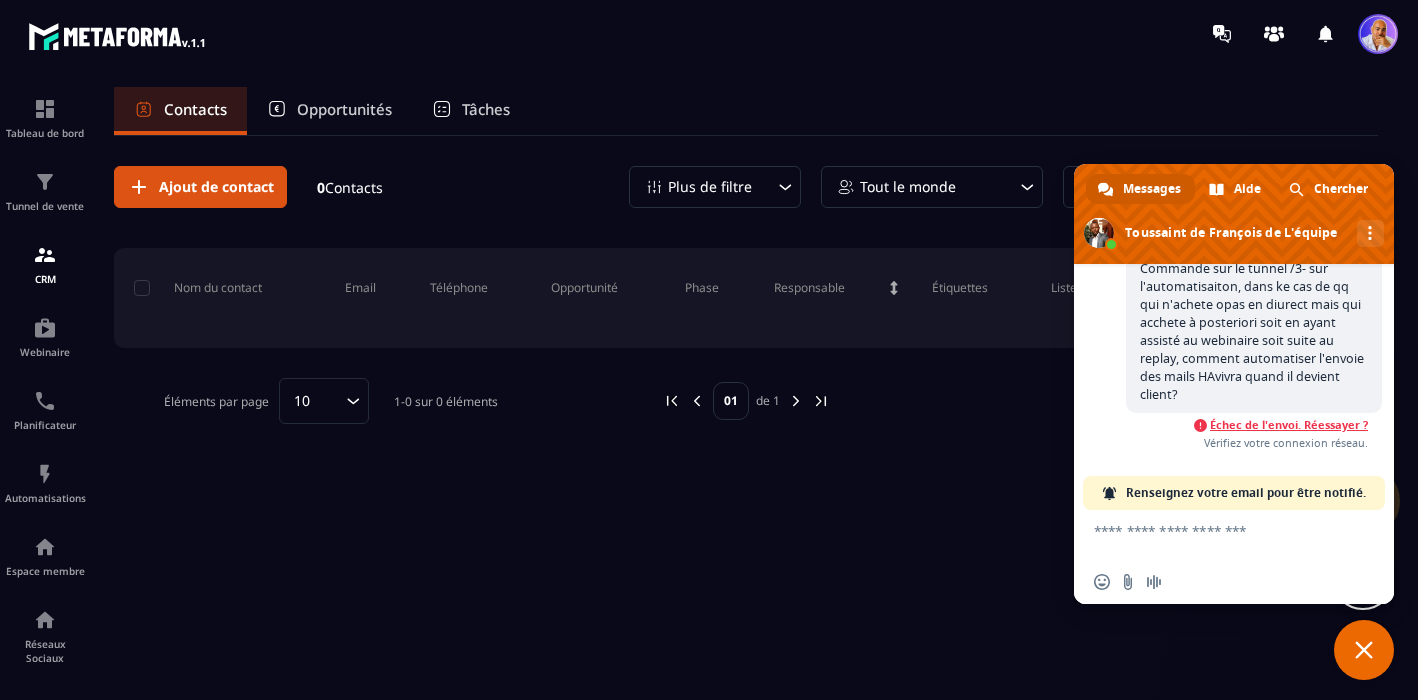 click on "Tâches" at bounding box center [471, 111] 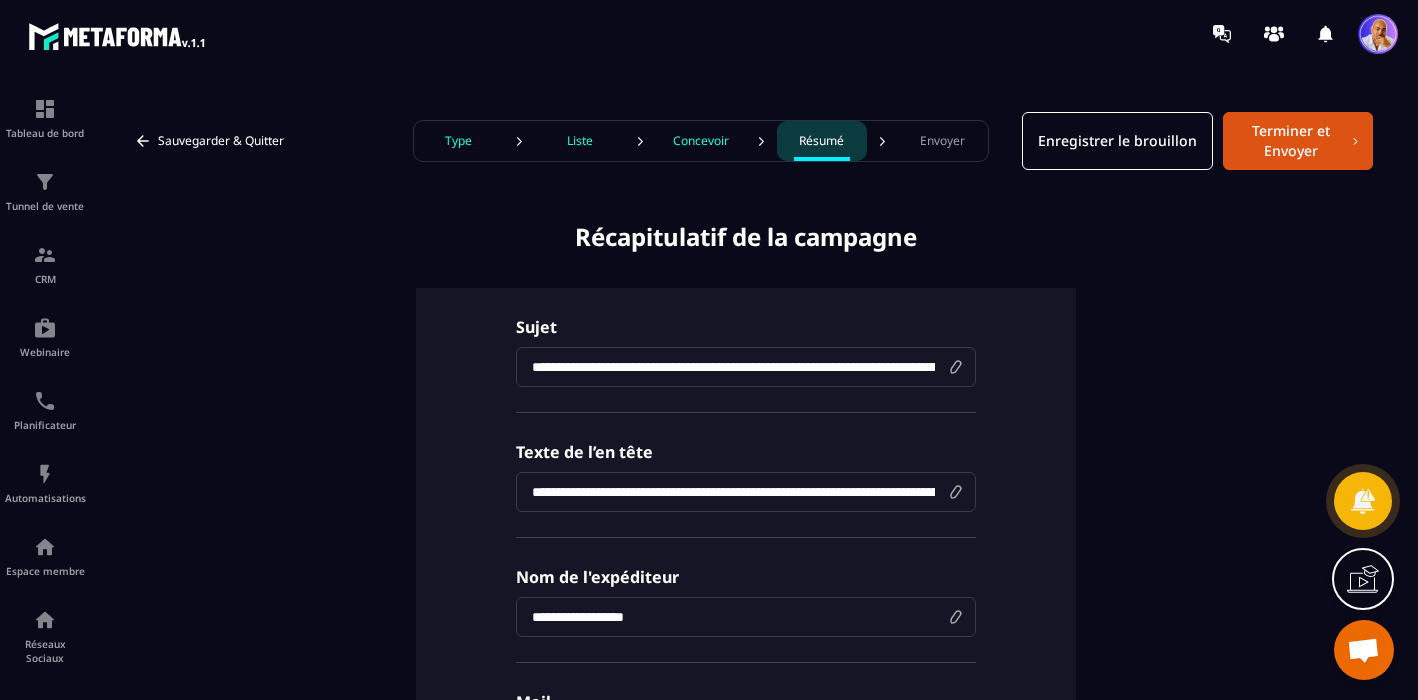 scroll, scrollTop: 0, scrollLeft: 0, axis: both 